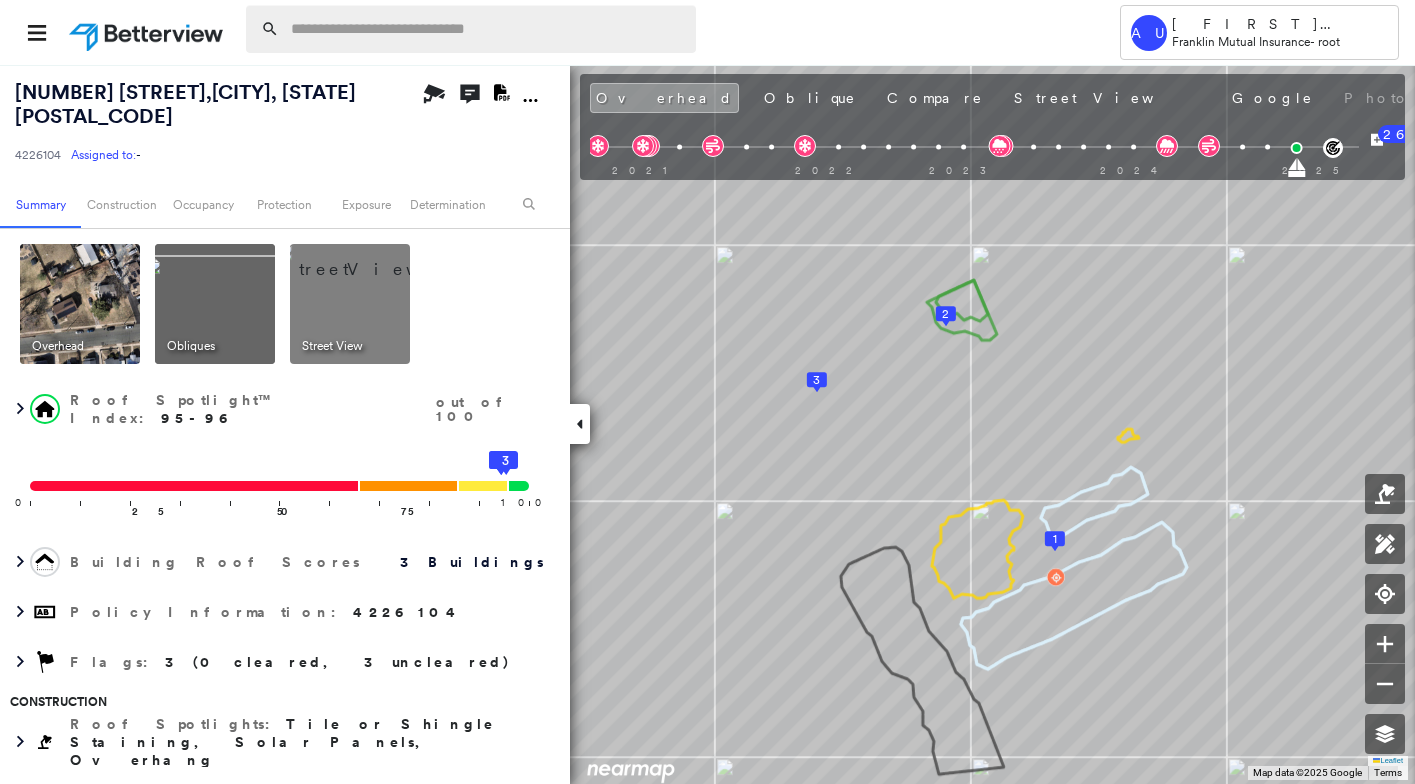 scroll, scrollTop: 0, scrollLeft: 0, axis: both 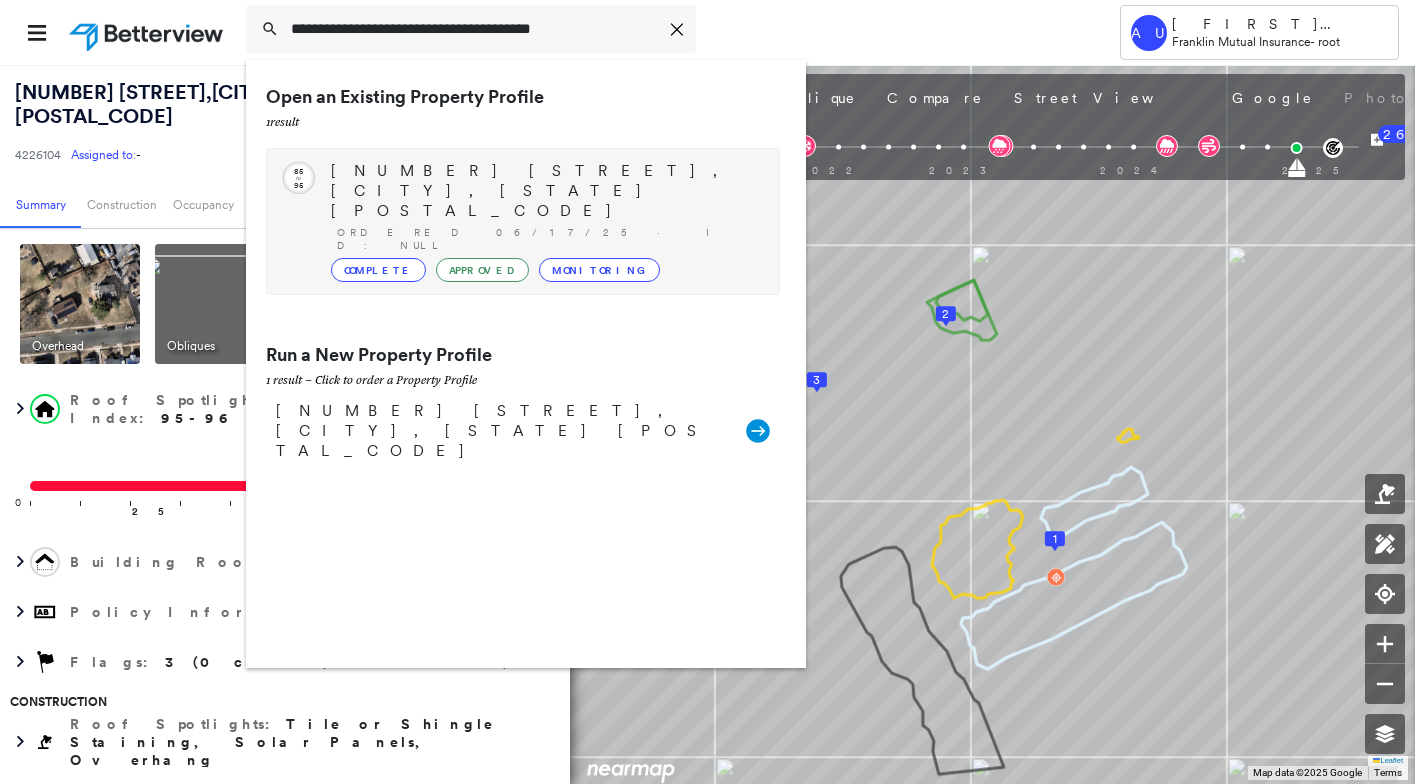 type on "**********" 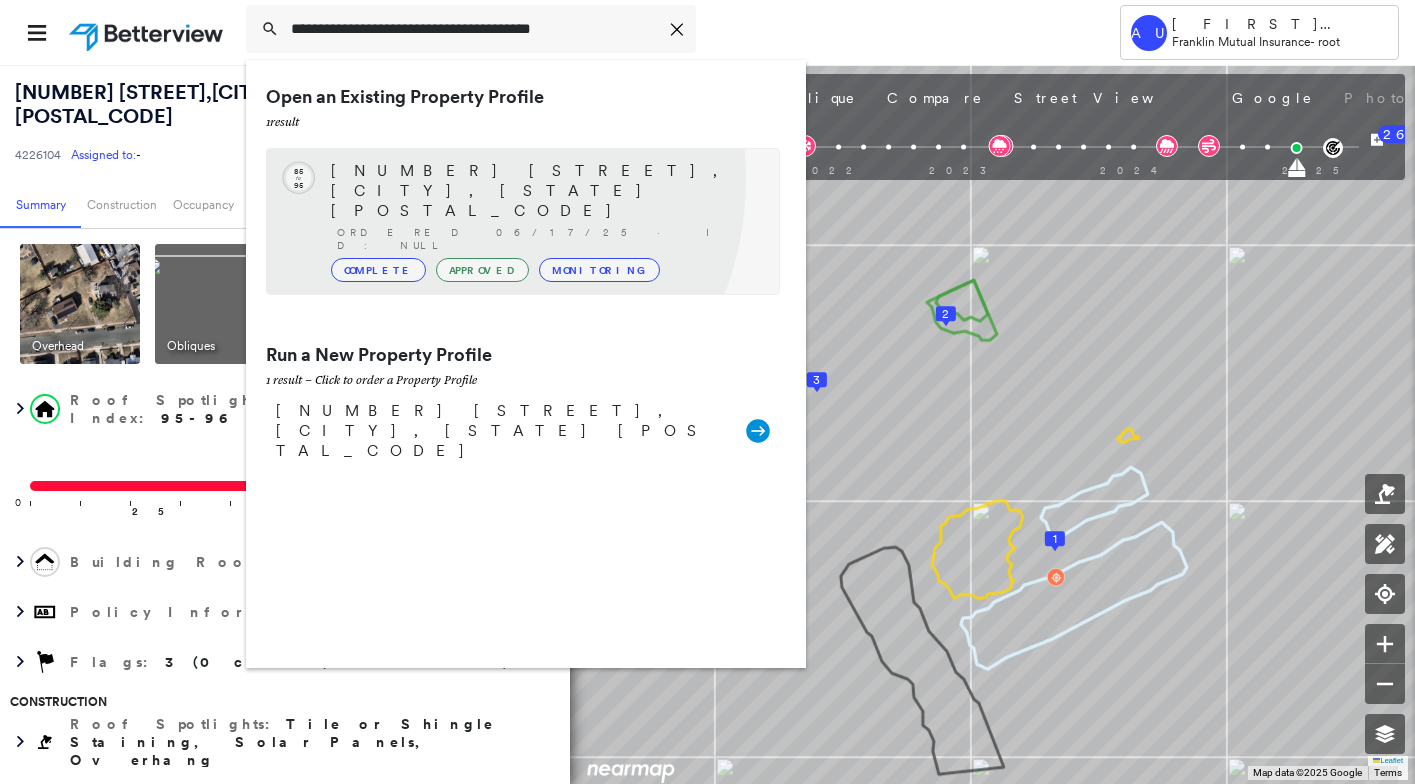 click on "[NUMBER] [STREET], [CITY], [STATE] [POSTAL_CODE]" at bounding box center [545, 191] 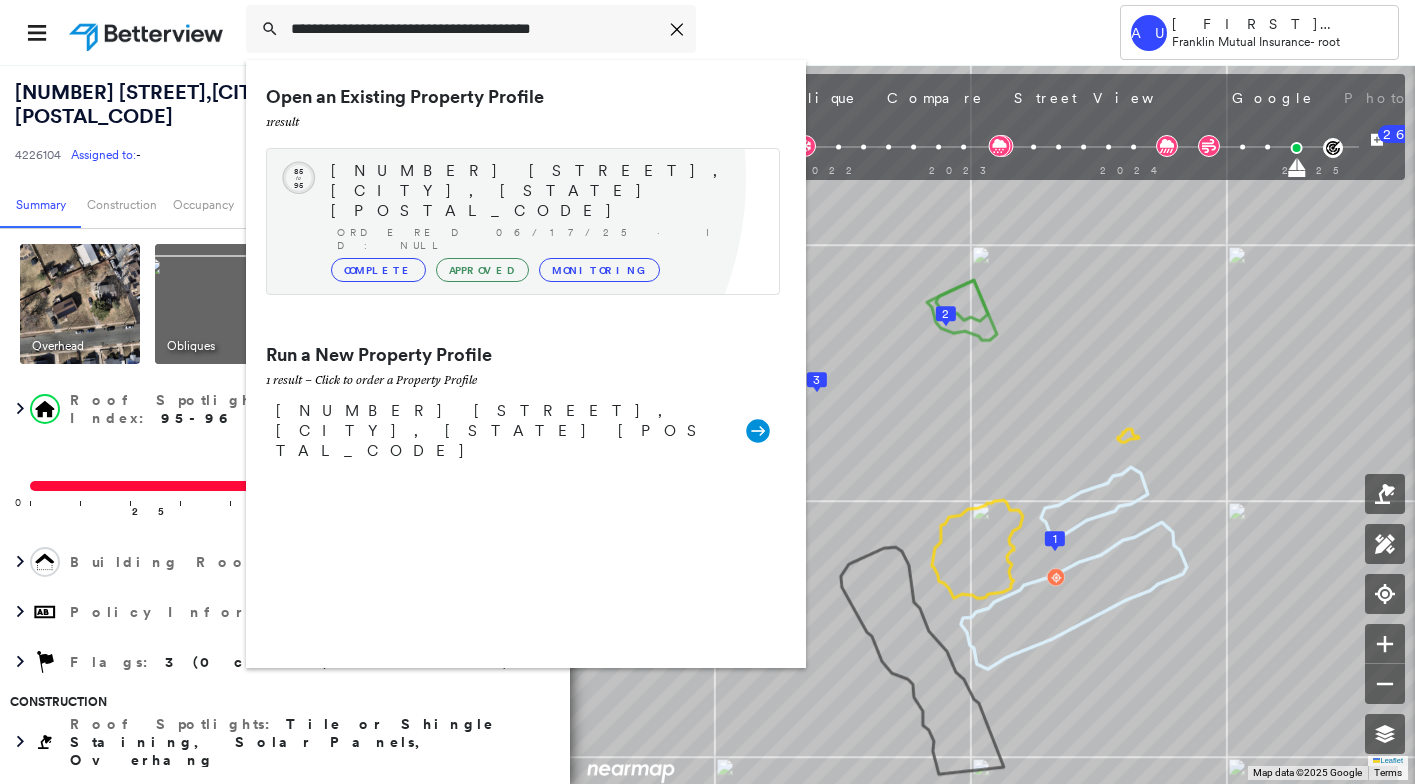 type 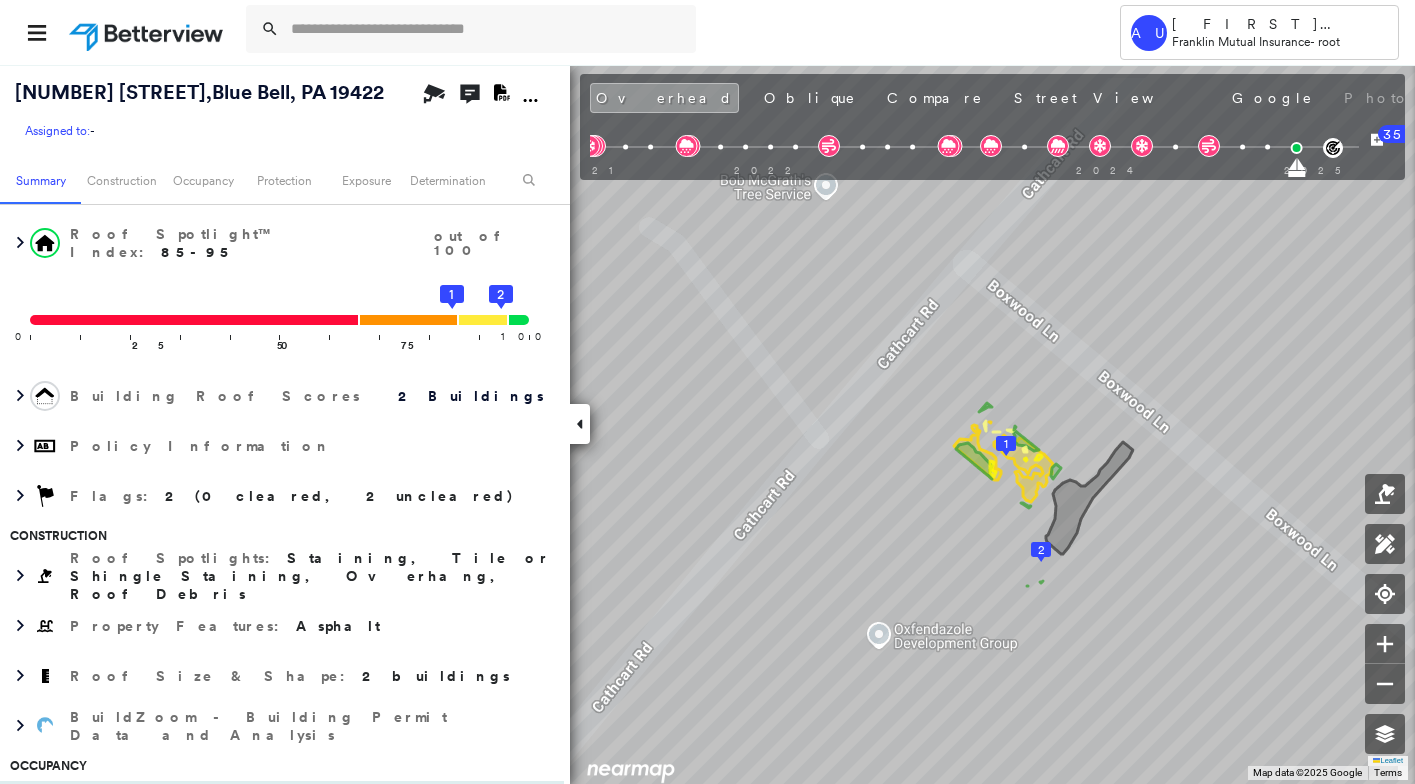 scroll, scrollTop: 100, scrollLeft: 0, axis: vertical 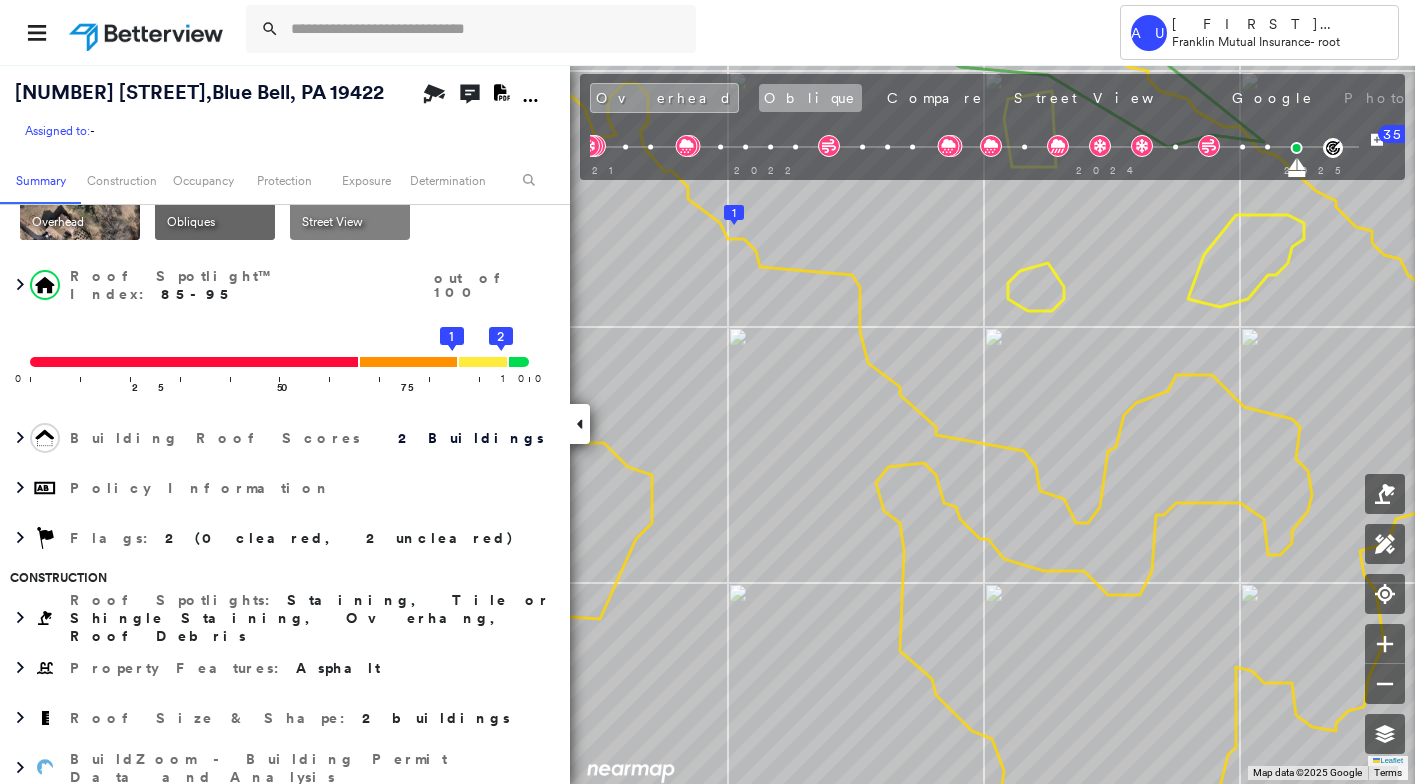 click on "Oblique" at bounding box center (810, 98) 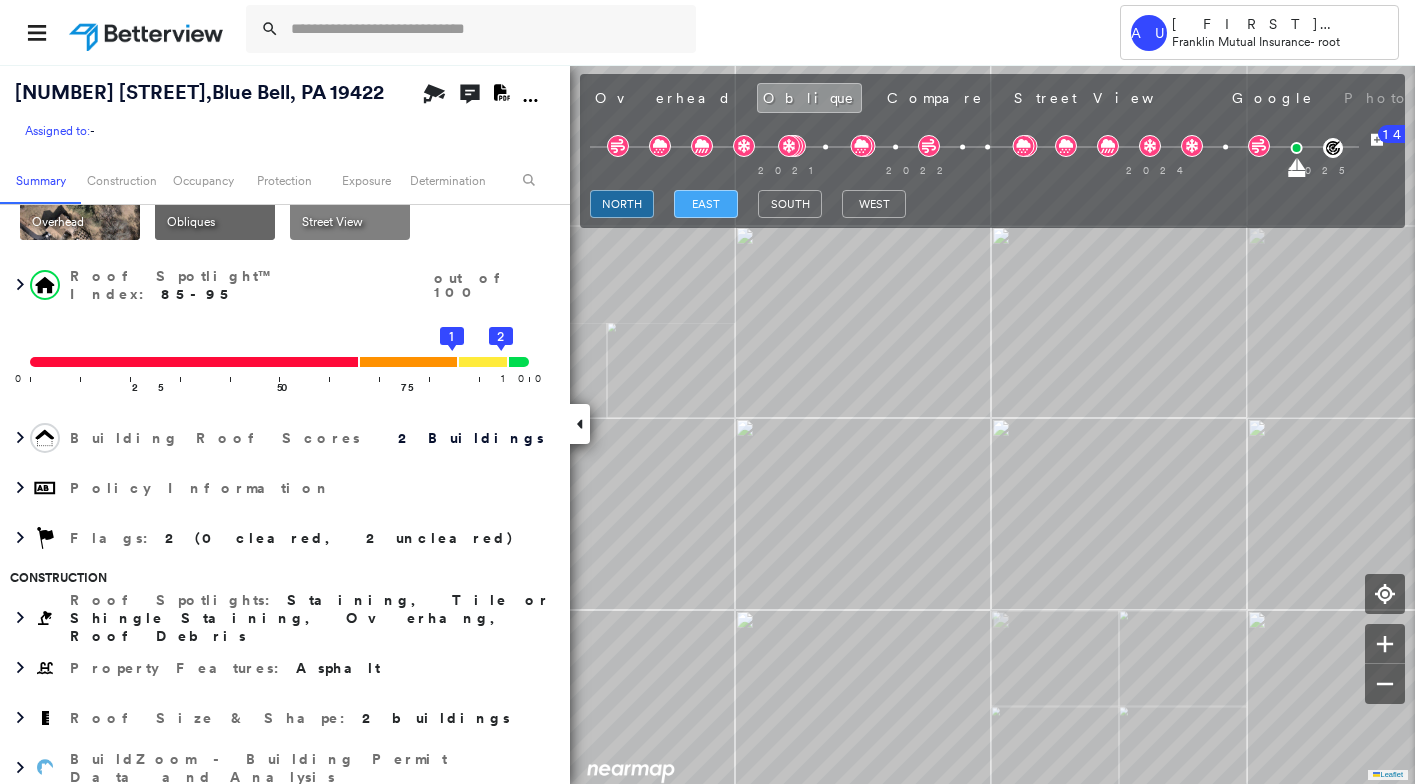 click on "east" at bounding box center (706, 204) 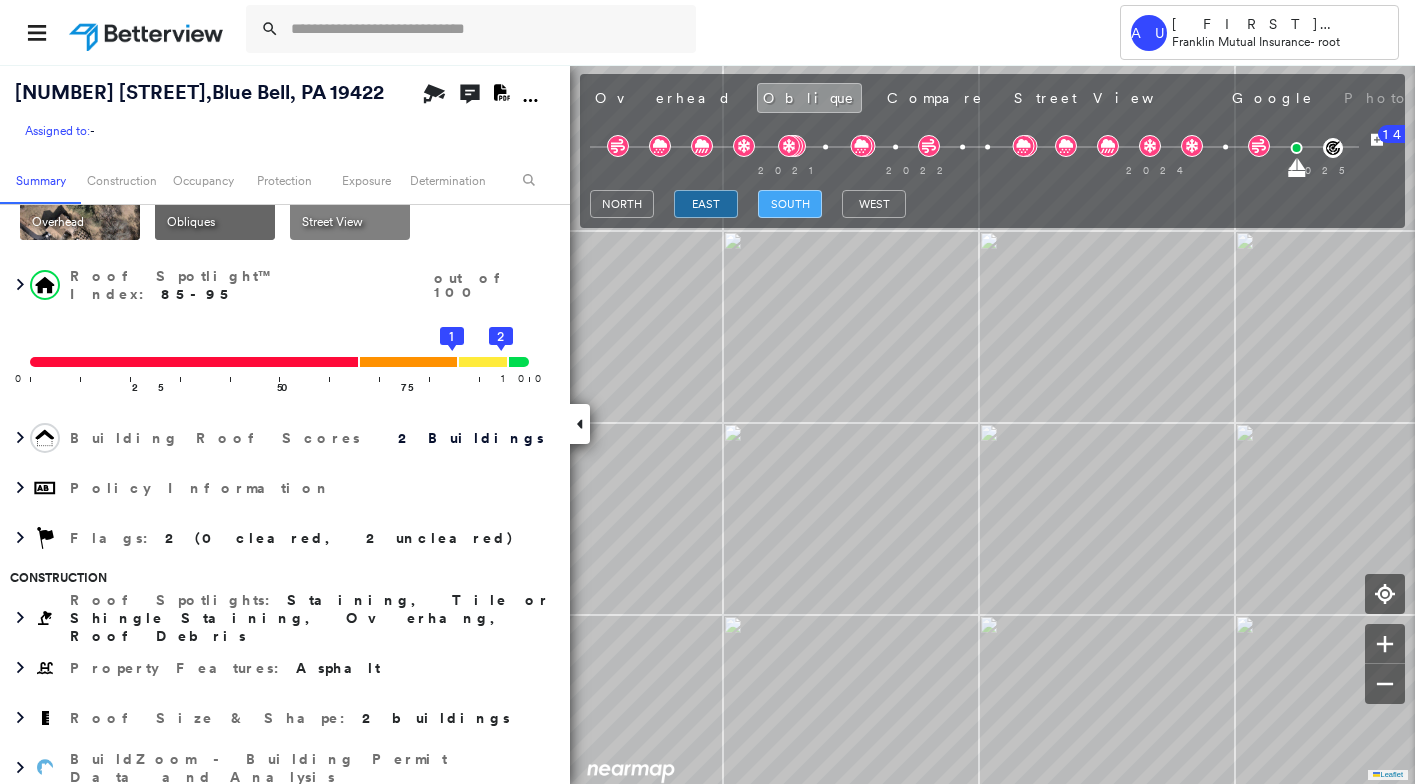 click on "south" at bounding box center (790, 204) 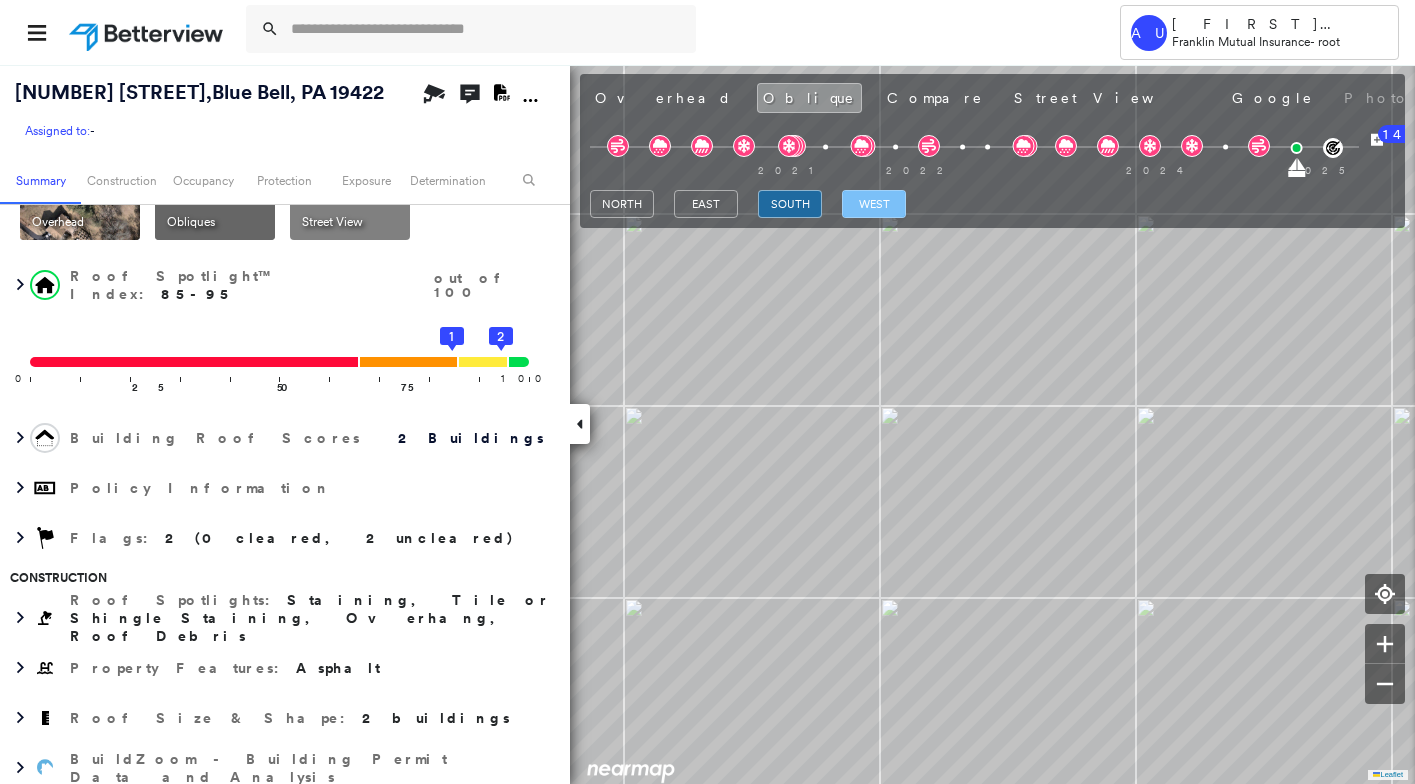 click on "west" at bounding box center [874, 204] 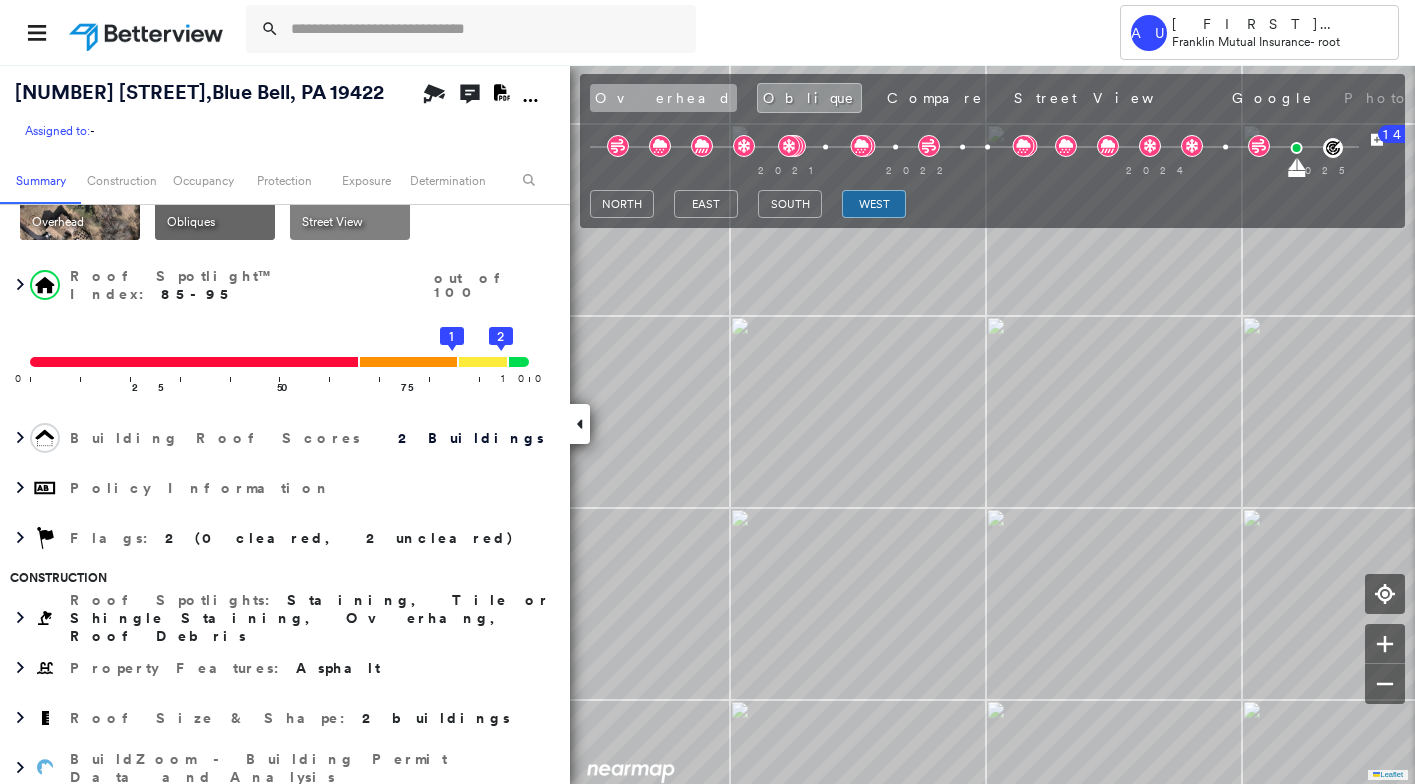 click on "Overhead" at bounding box center [663, 98] 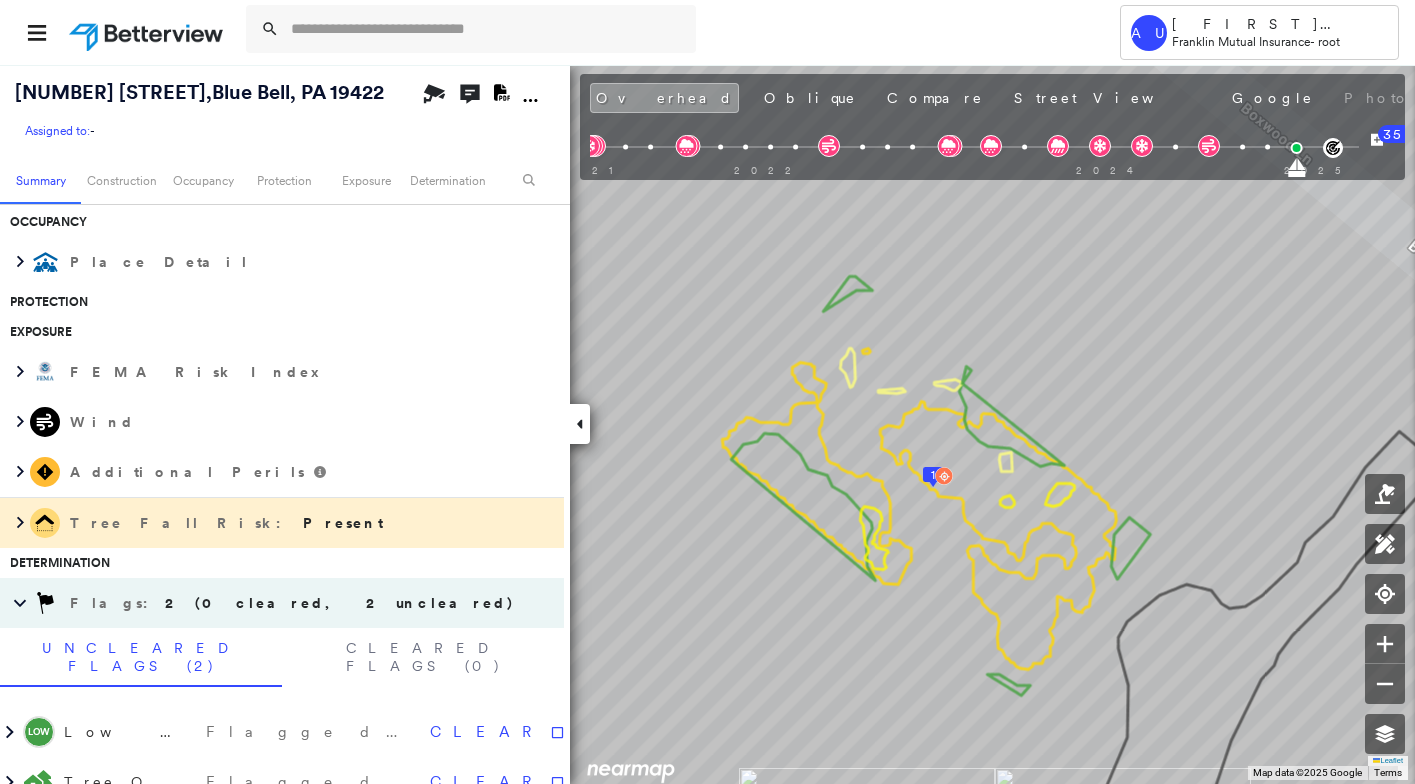scroll, scrollTop: 800, scrollLeft: 0, axis: vertical 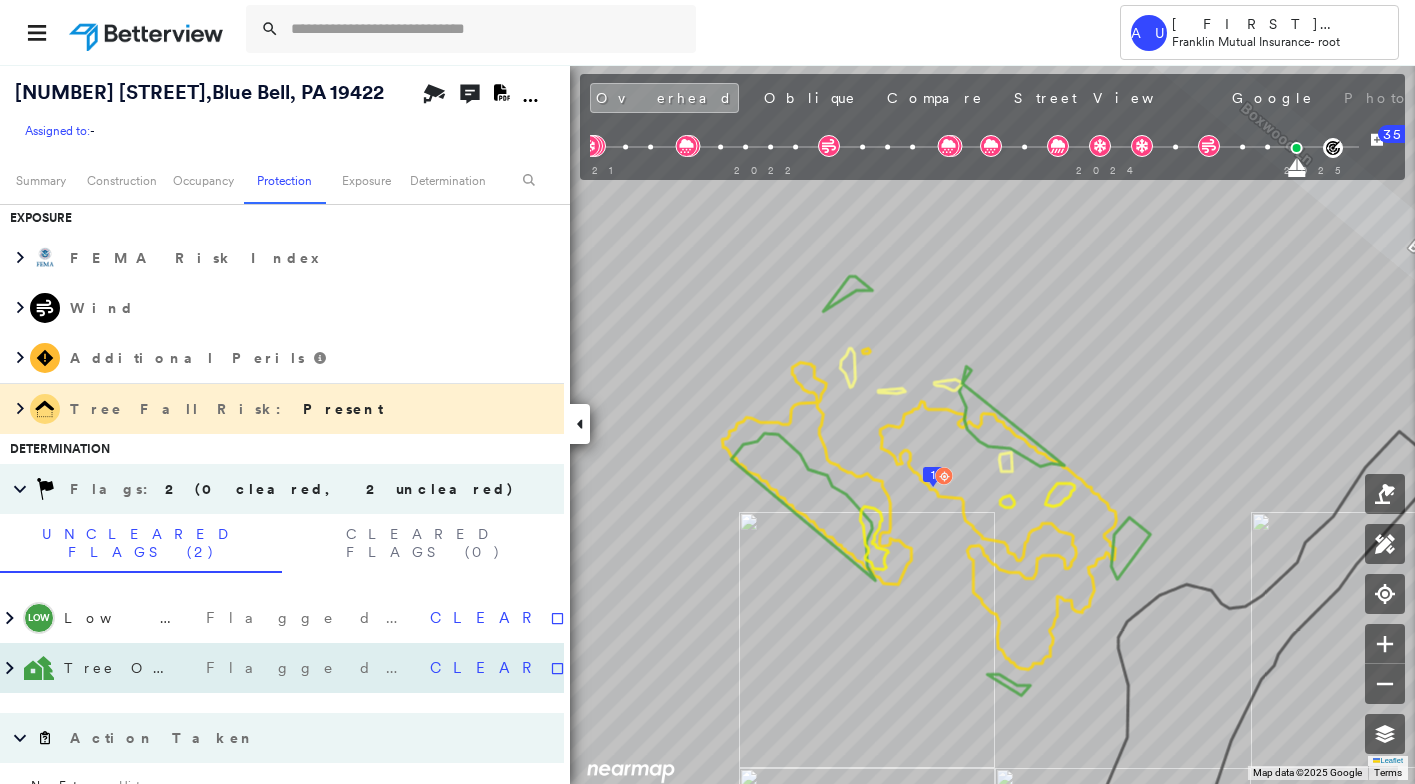 click on "Flagged [DATE]" at bounding box center [310, 668] 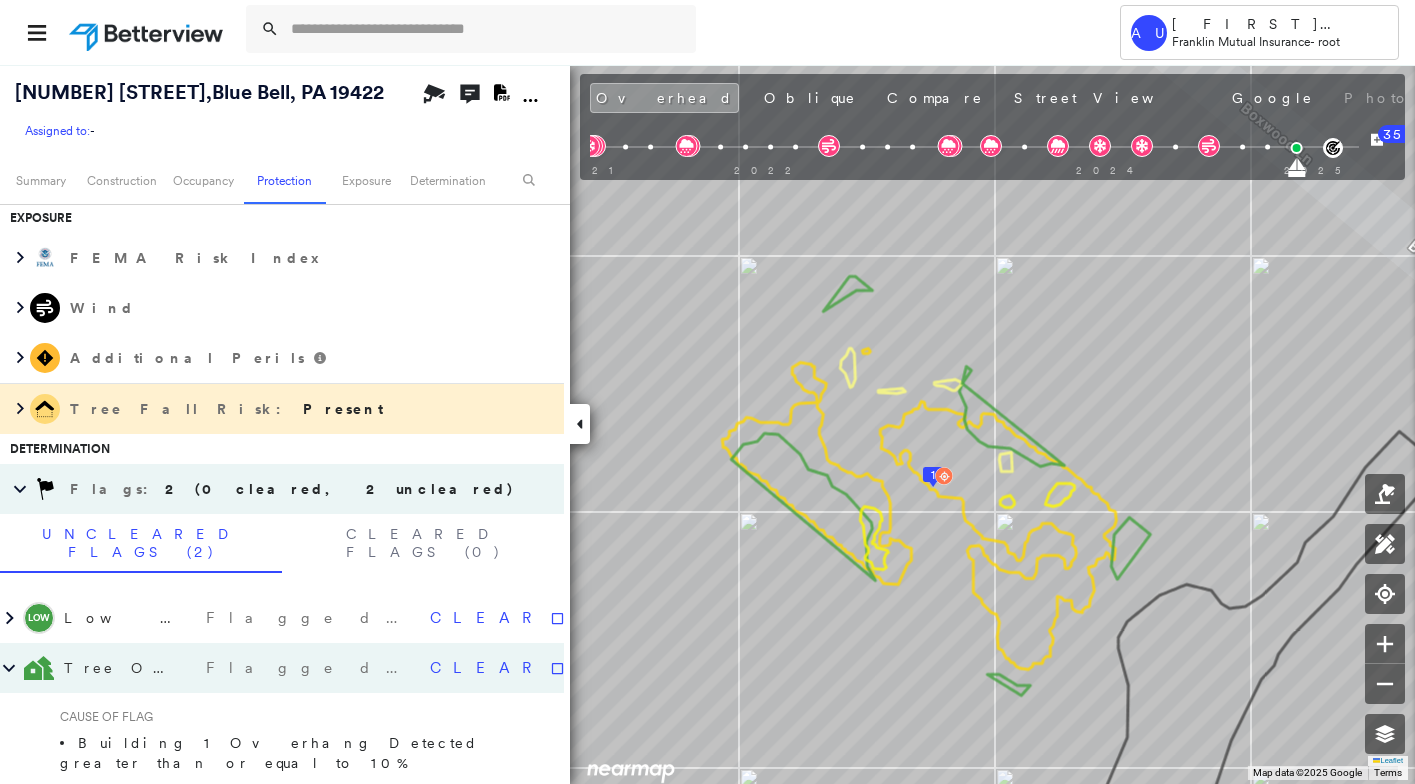 click on "Flagged [DATE]" at bounding box center [310, 668] 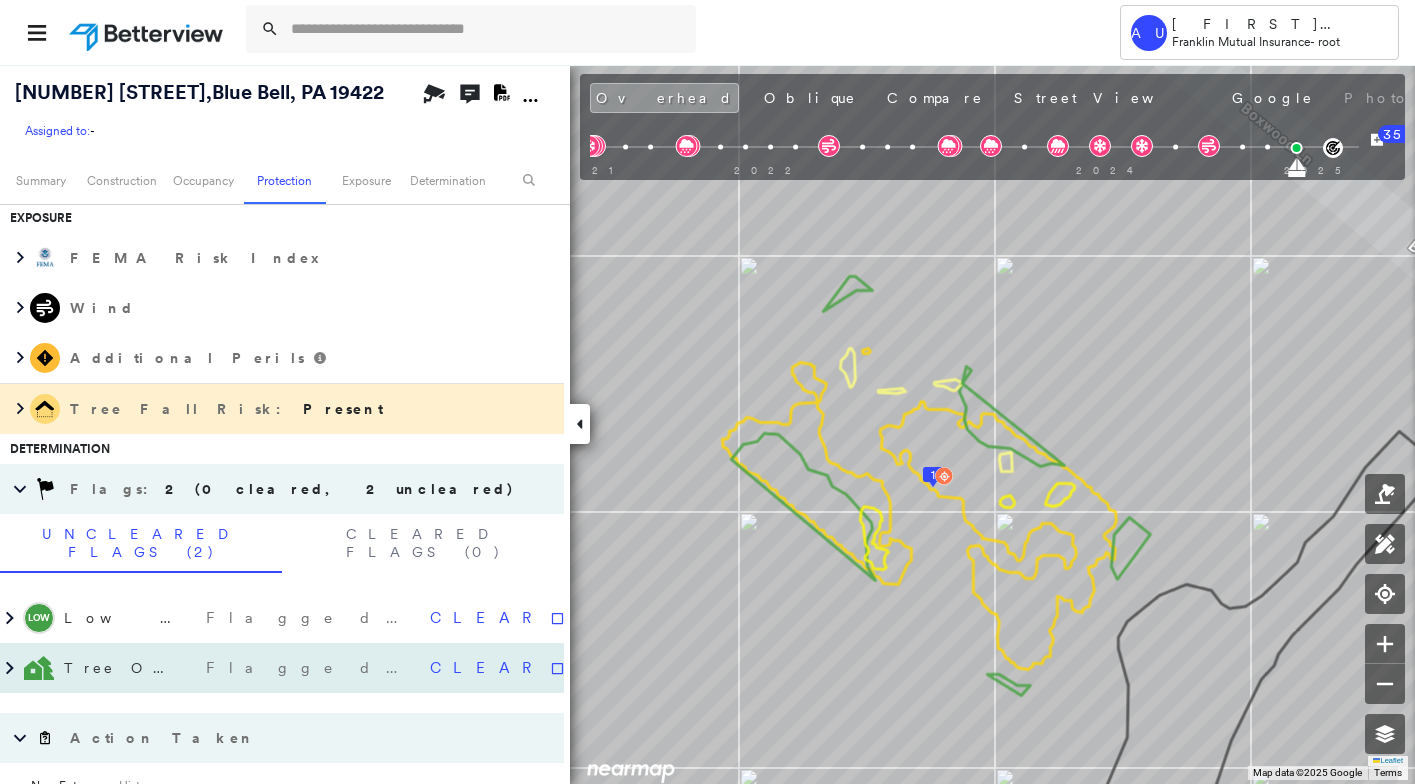click on "Flagged [DATE]" at bounding box center [310, 668] 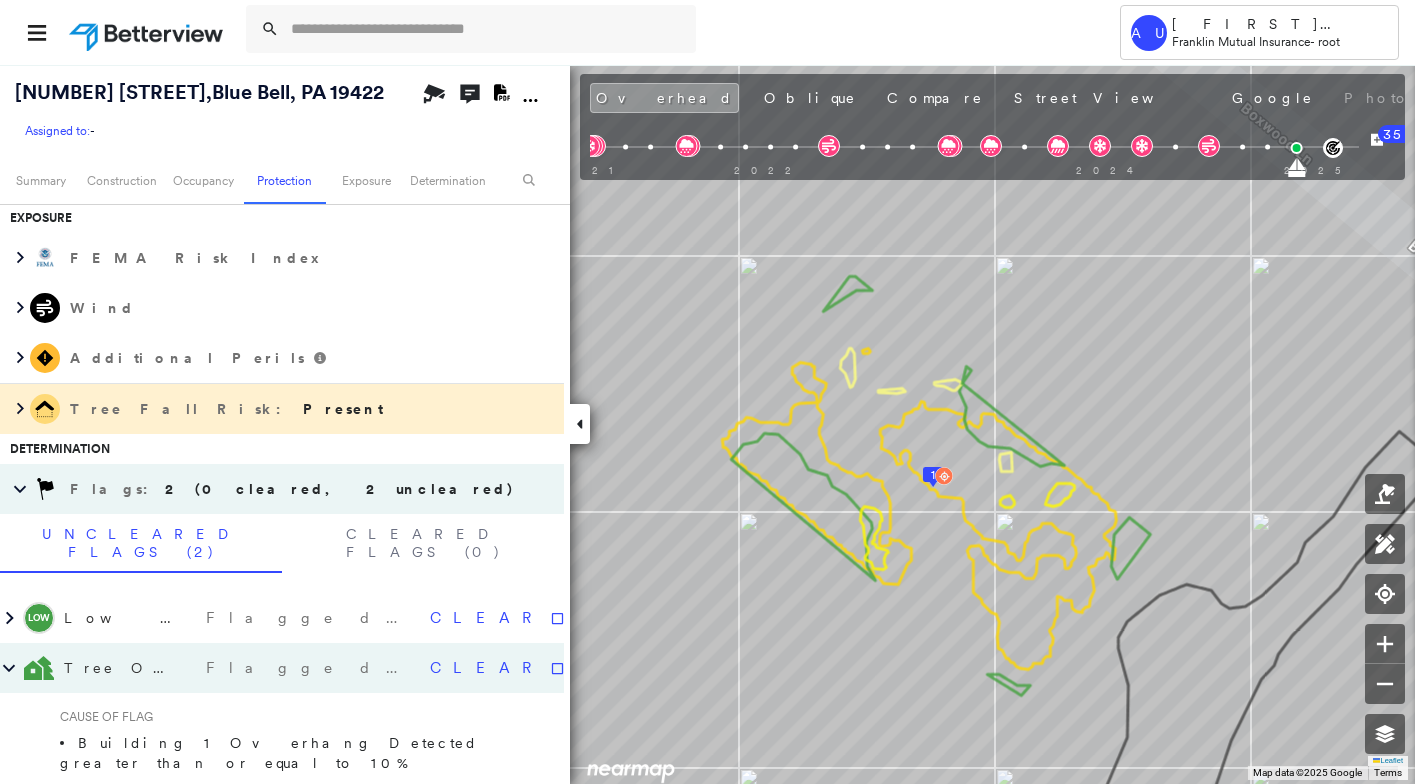 scroll, scrollTop: 900, scrollLeft: 0, axis: vertical 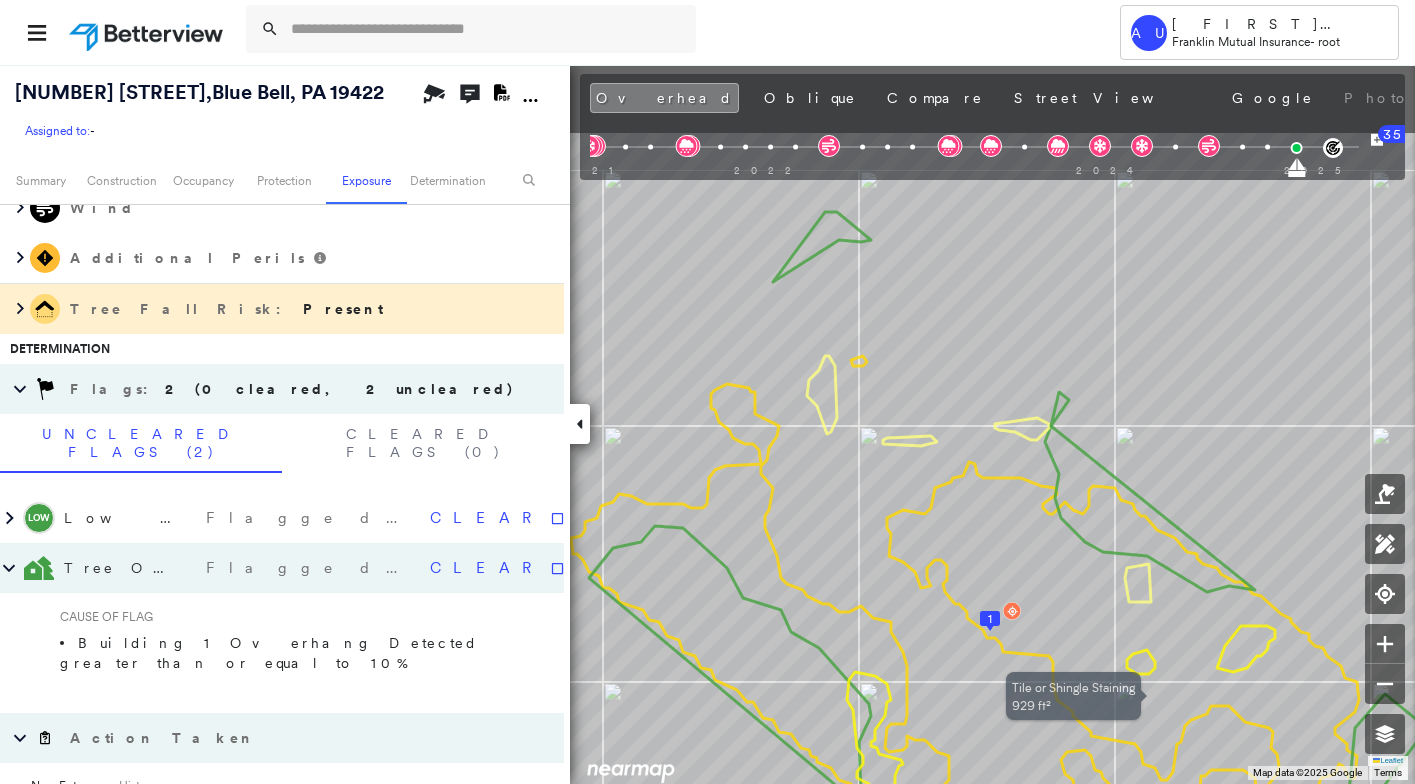 drag, startPoint x: 991, startPoint y: 560, endPoint x: 968, endPoint y: 535, distance: 33.970577 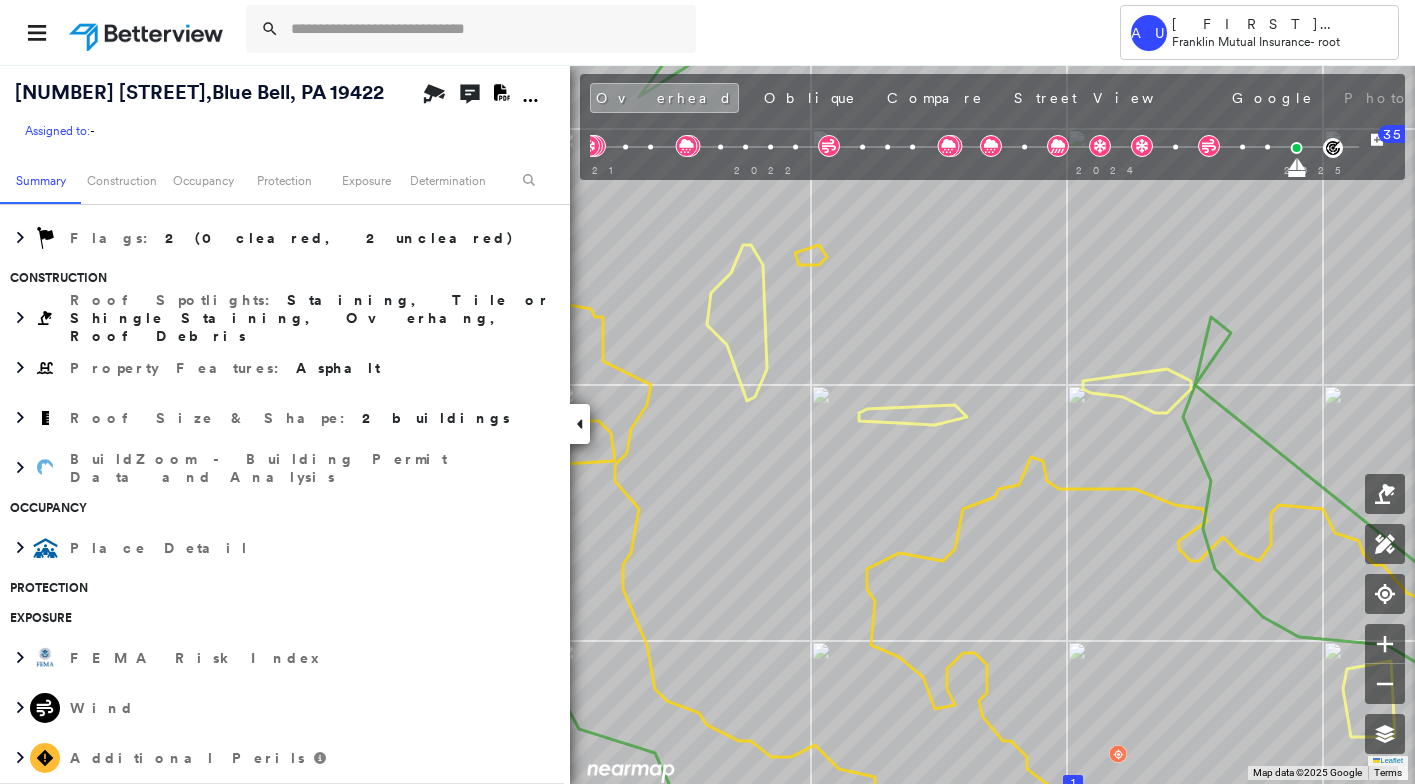 scroll, scrollTop: 100, scrollLeft: 0, axis: vertical 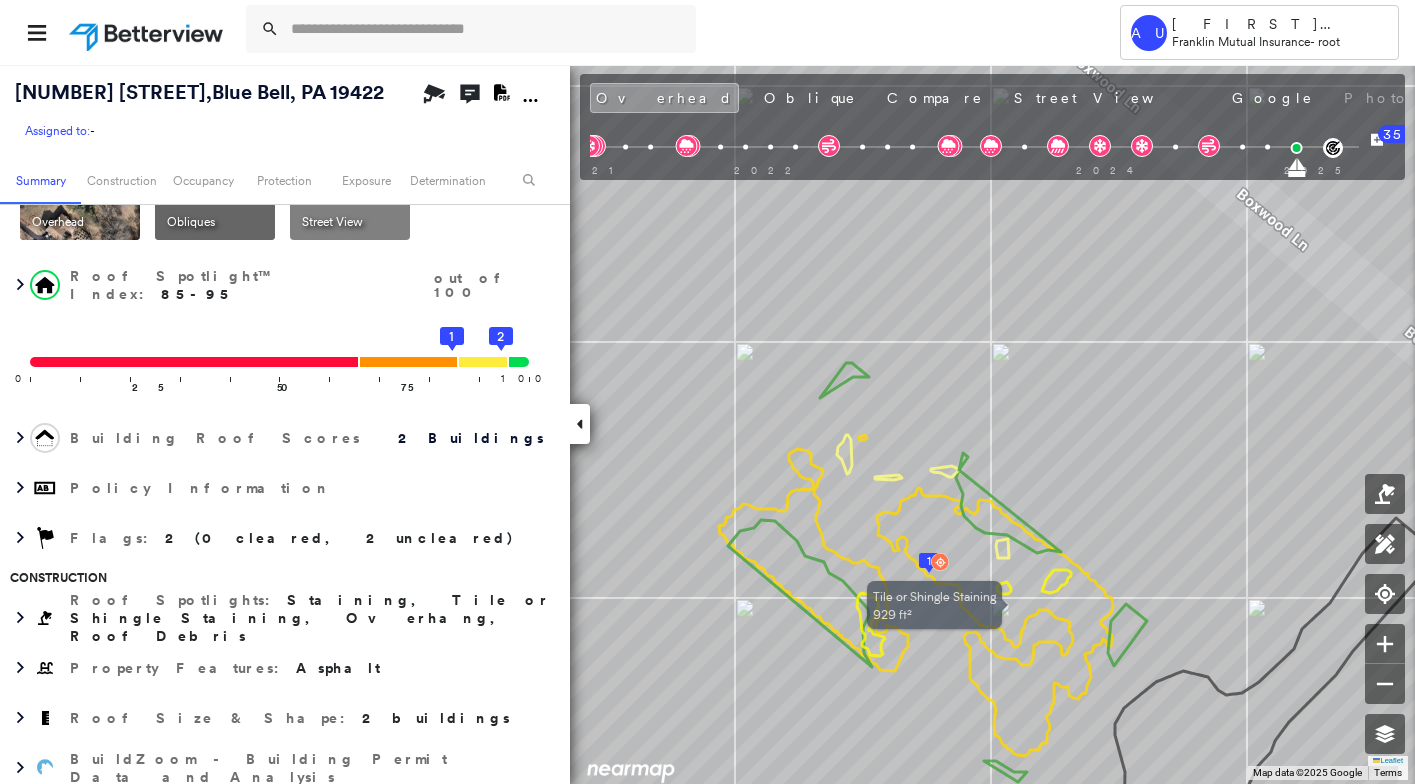 click 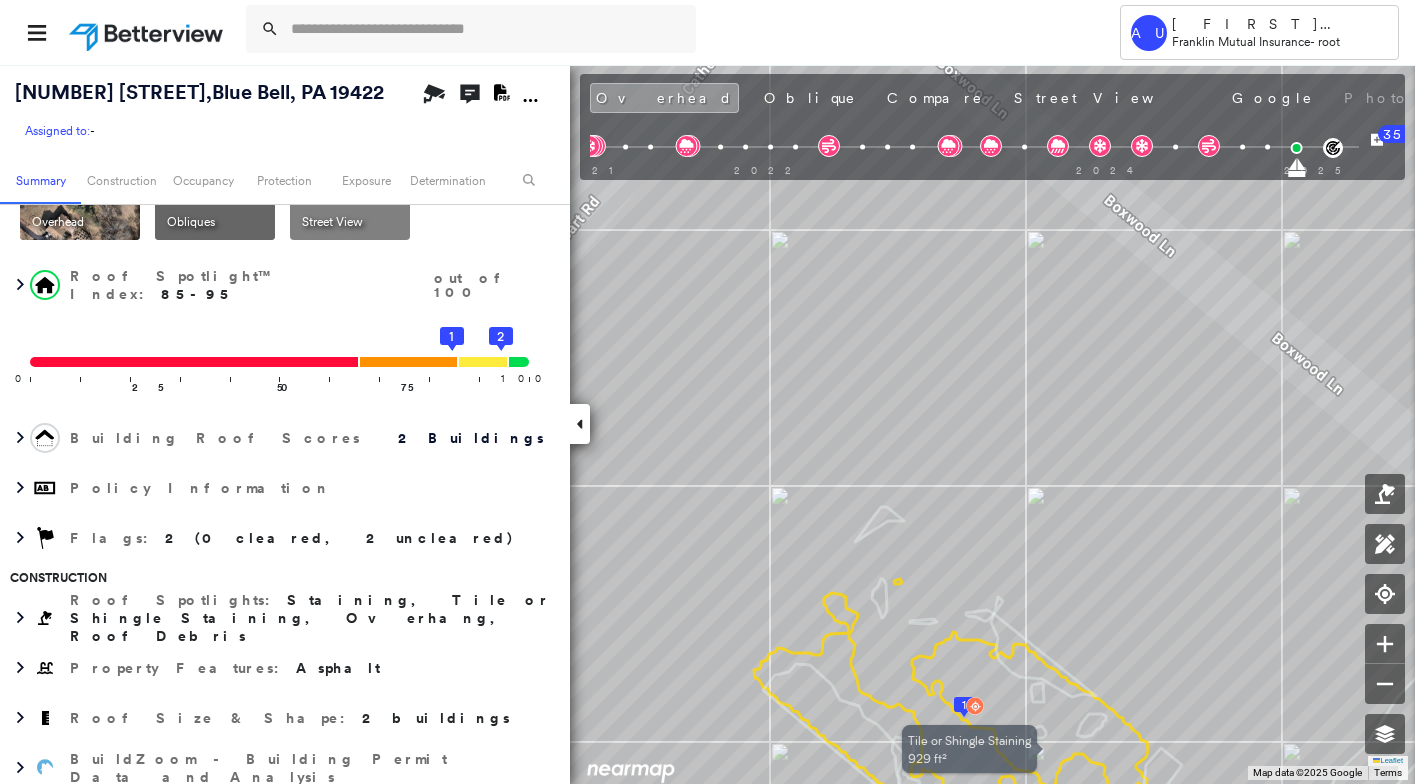 drag, startPoint x: 969, startPoint y: 662, endPoint x: 851, endPoint y: 434, distance: 256.72552 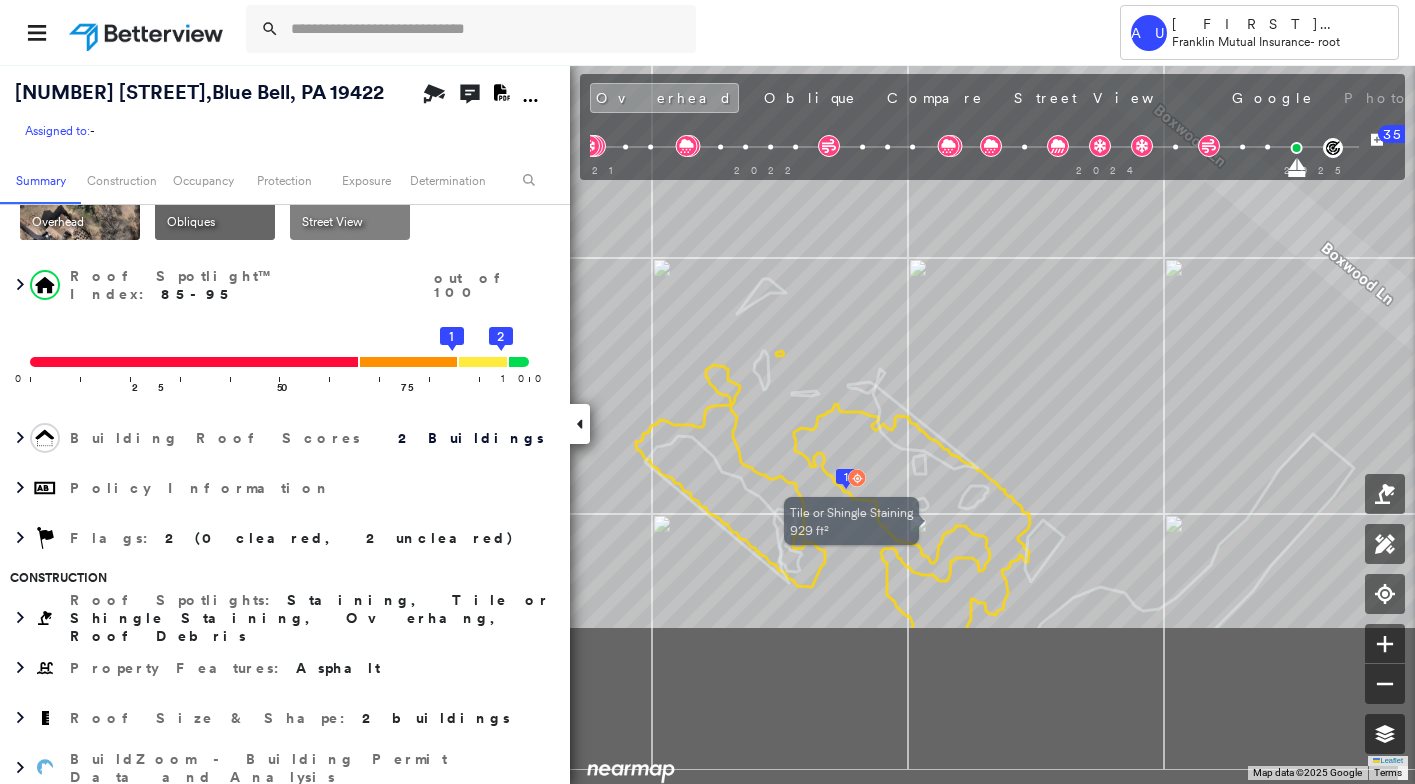 drag, startPoint x: 844, startPoint y: 419, endPoint x: 853, endPoint y: 462, distance: 43.931767 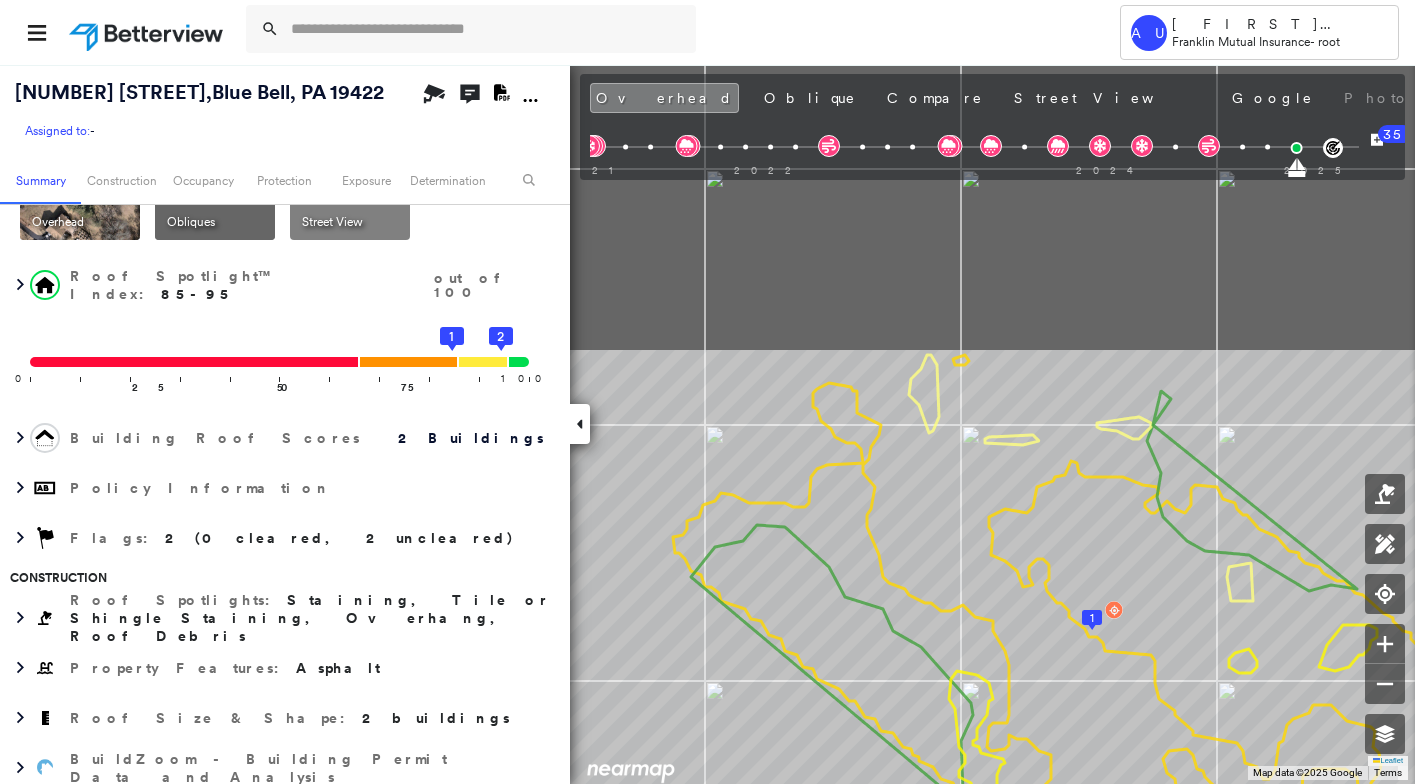 drag, startPoint x: 916, startPoint y: 446, endPoint x: 1185, endPoint y: 804, distance: 447.80017 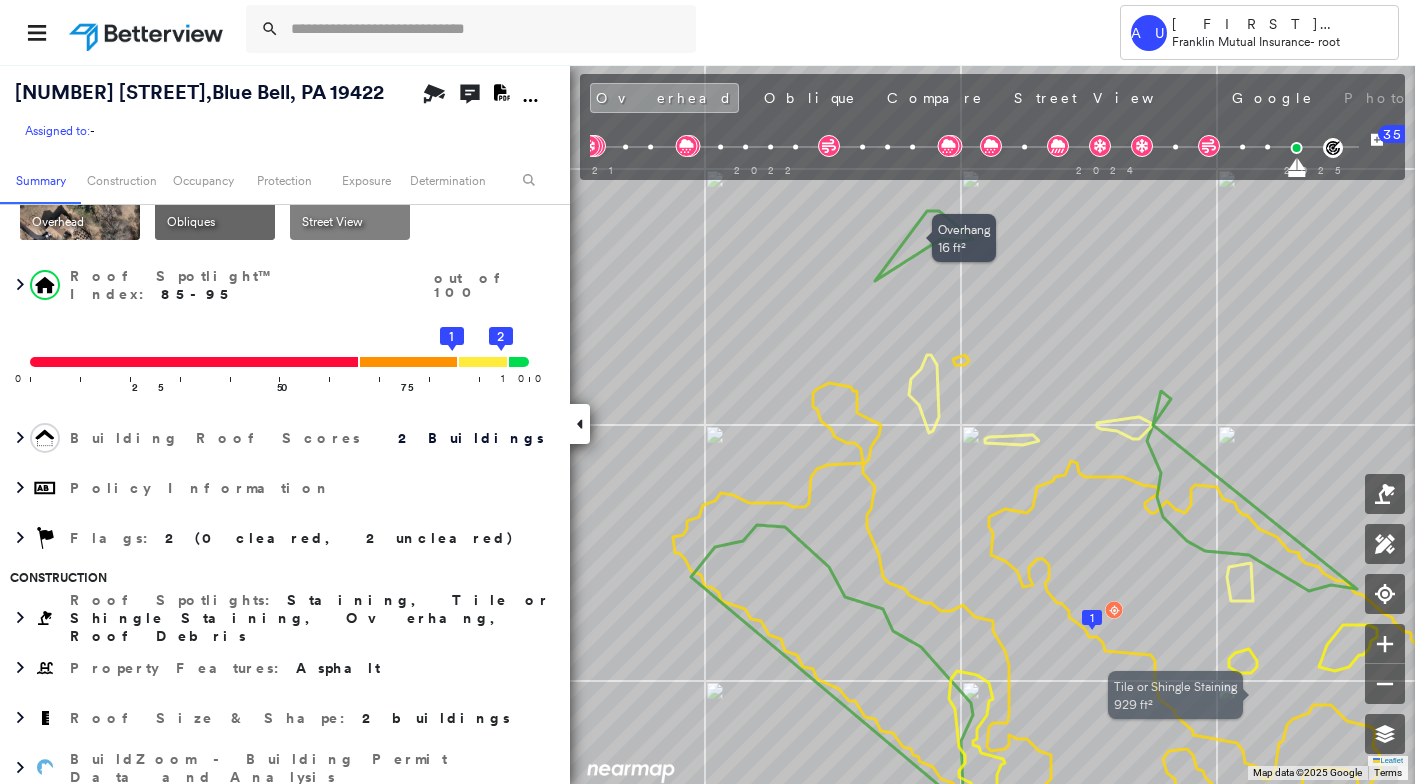 click 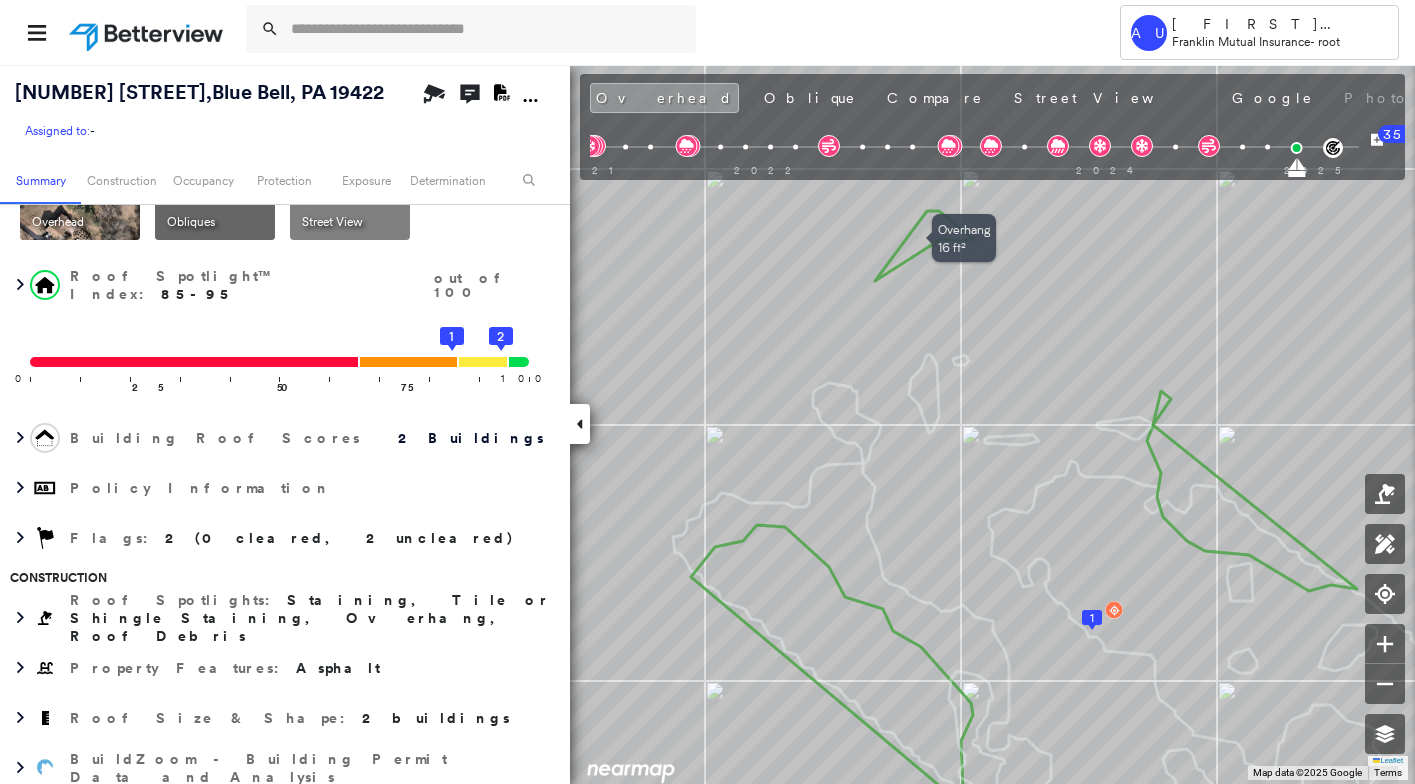 click 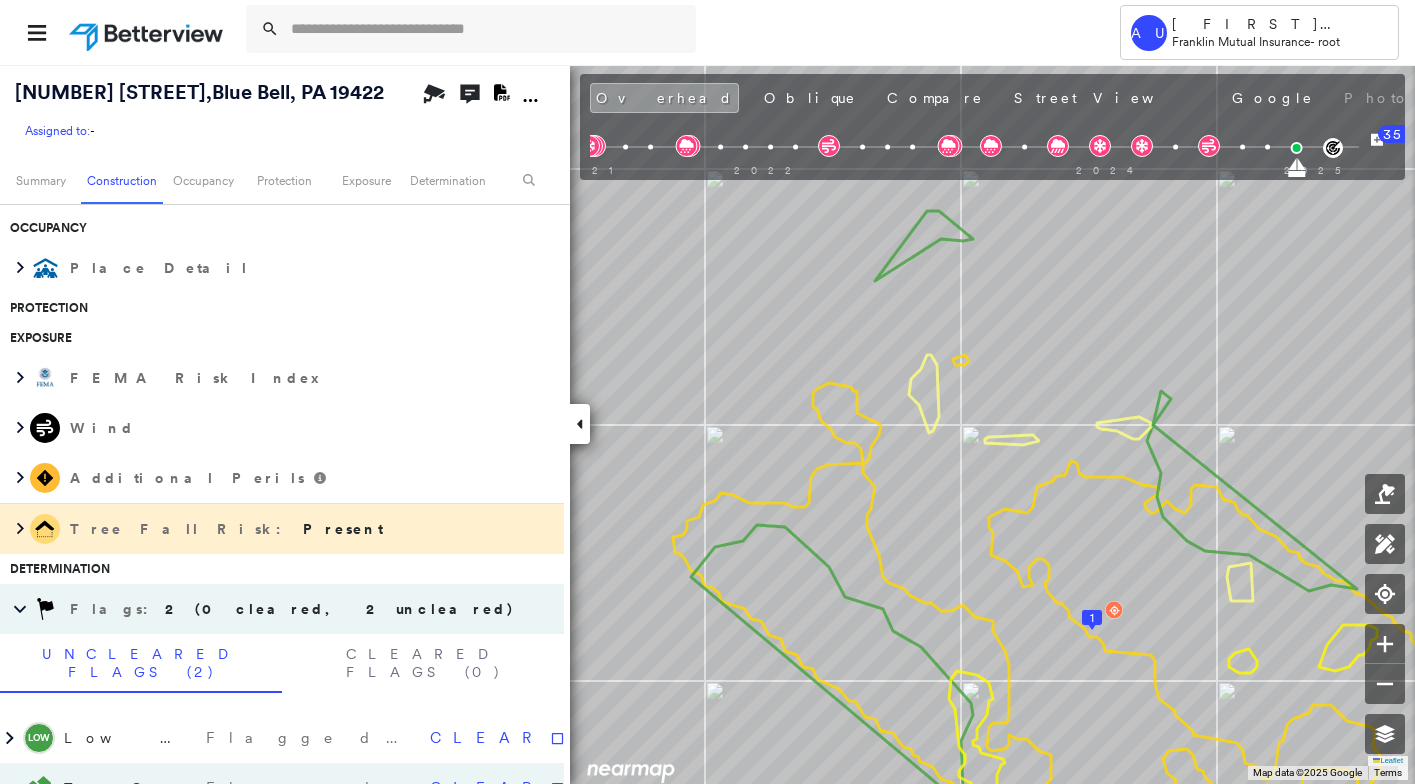 scroll, scrollTop: 900, scrollLeft: 0, axis: vertical 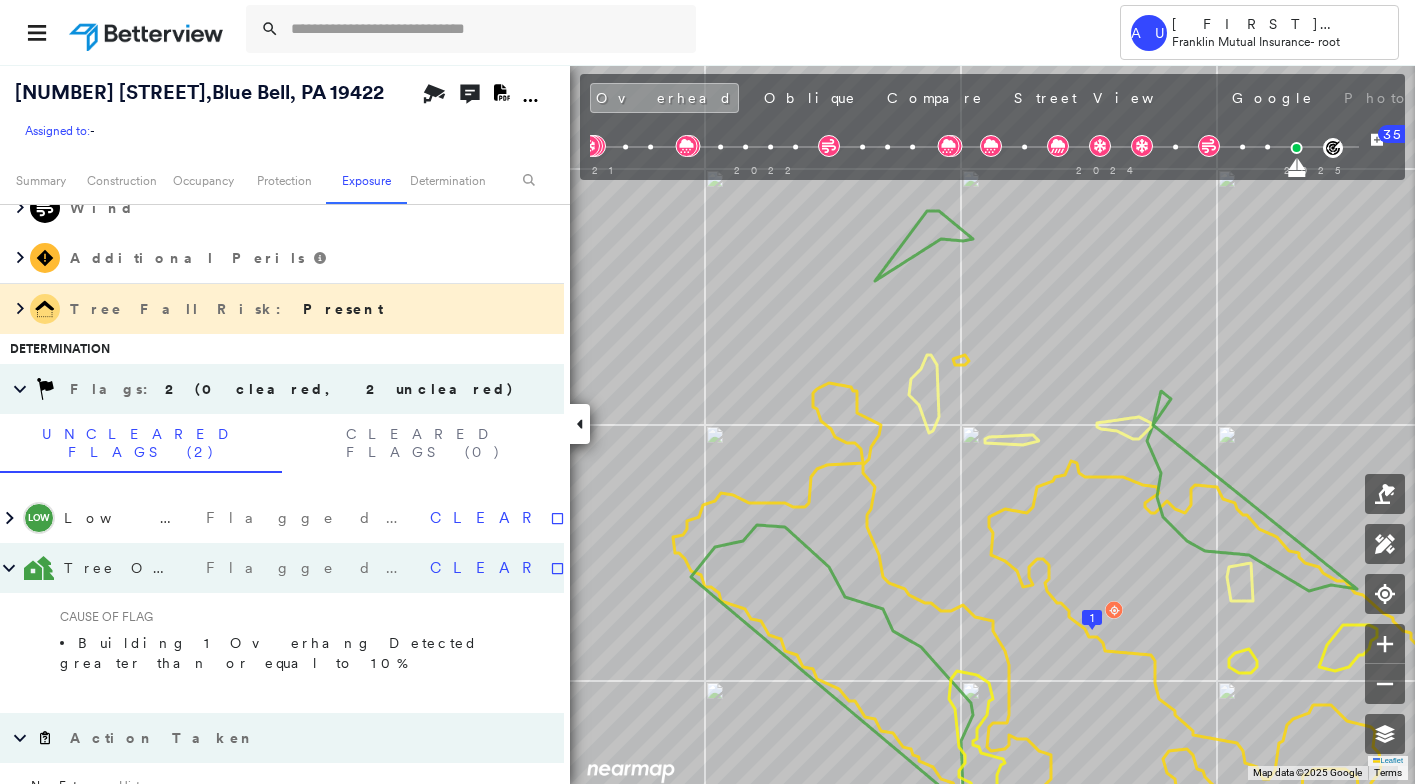 click on "Tree Overhang" at bounding box center (130, 568) 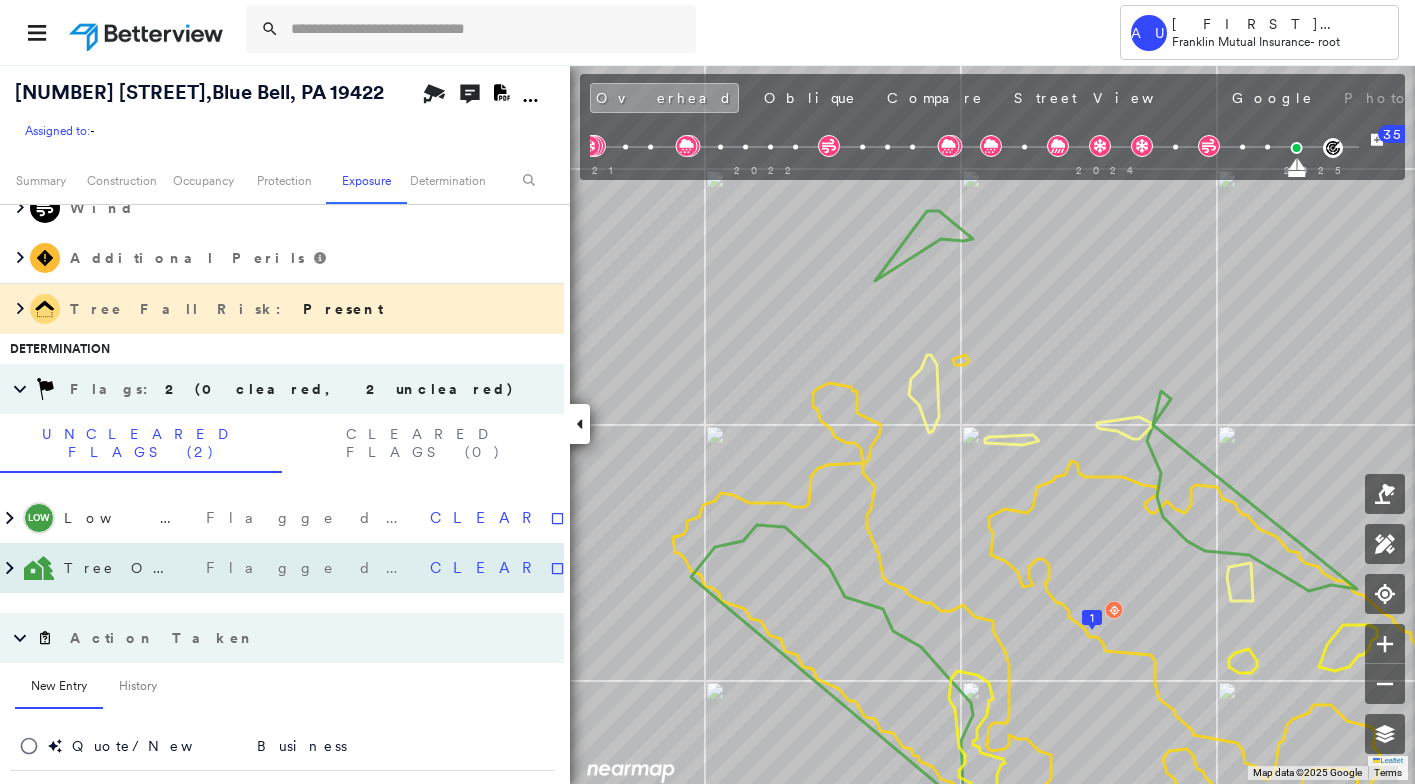click on "Tree Overhang" at bounding box center (130, 568) 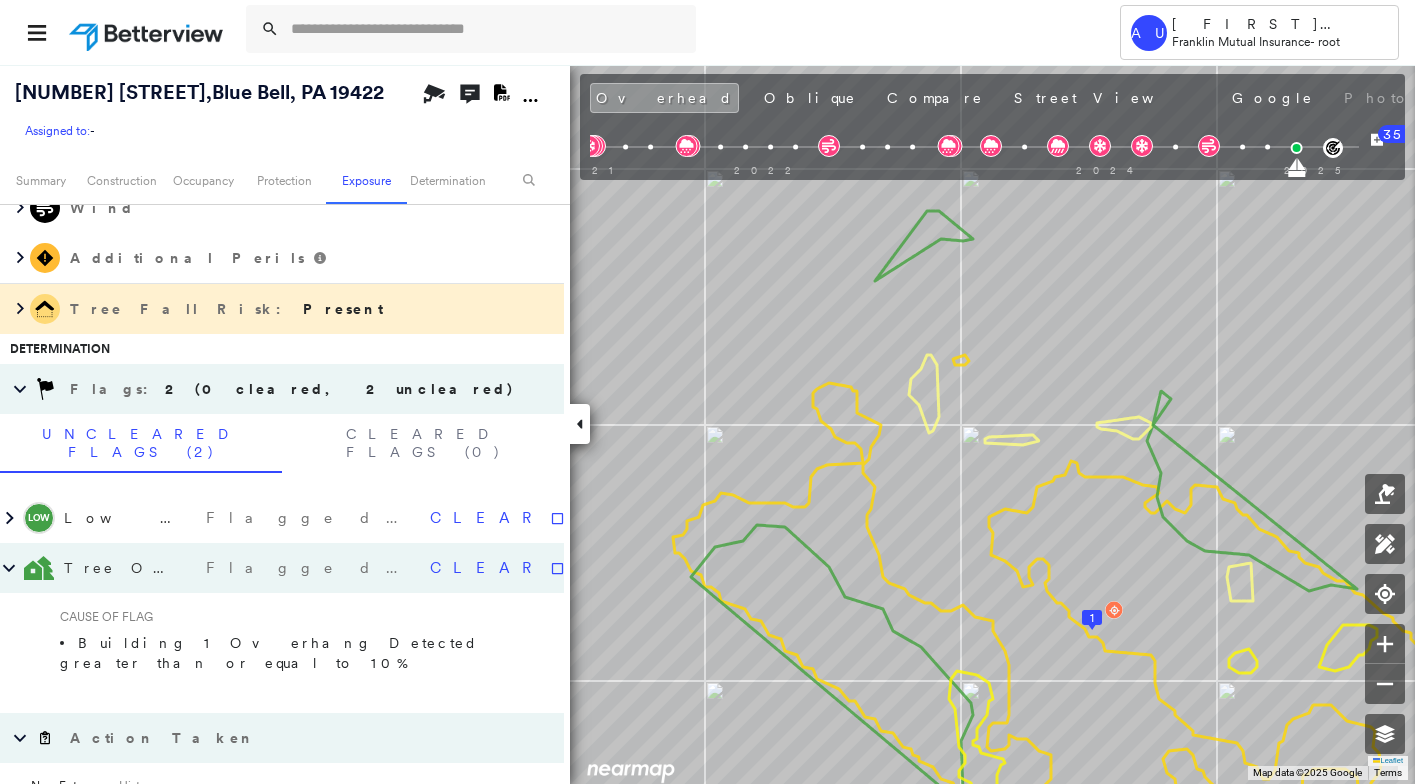 click on "Building 1 Overhang Detected greater than or equal to 10%" at bounding box center (284, 653) 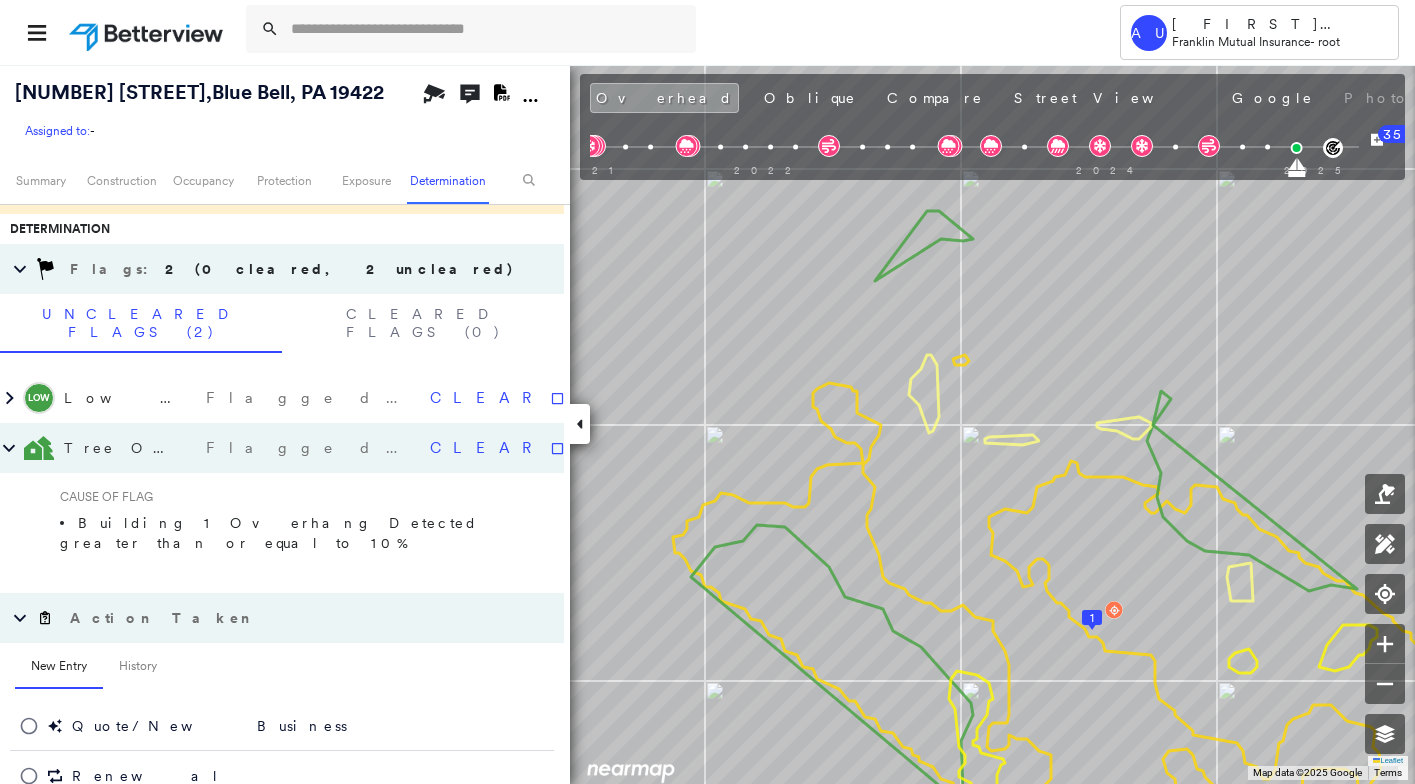 scroll, scrollTop: 898, scrollLeft: 0, axis: vertical 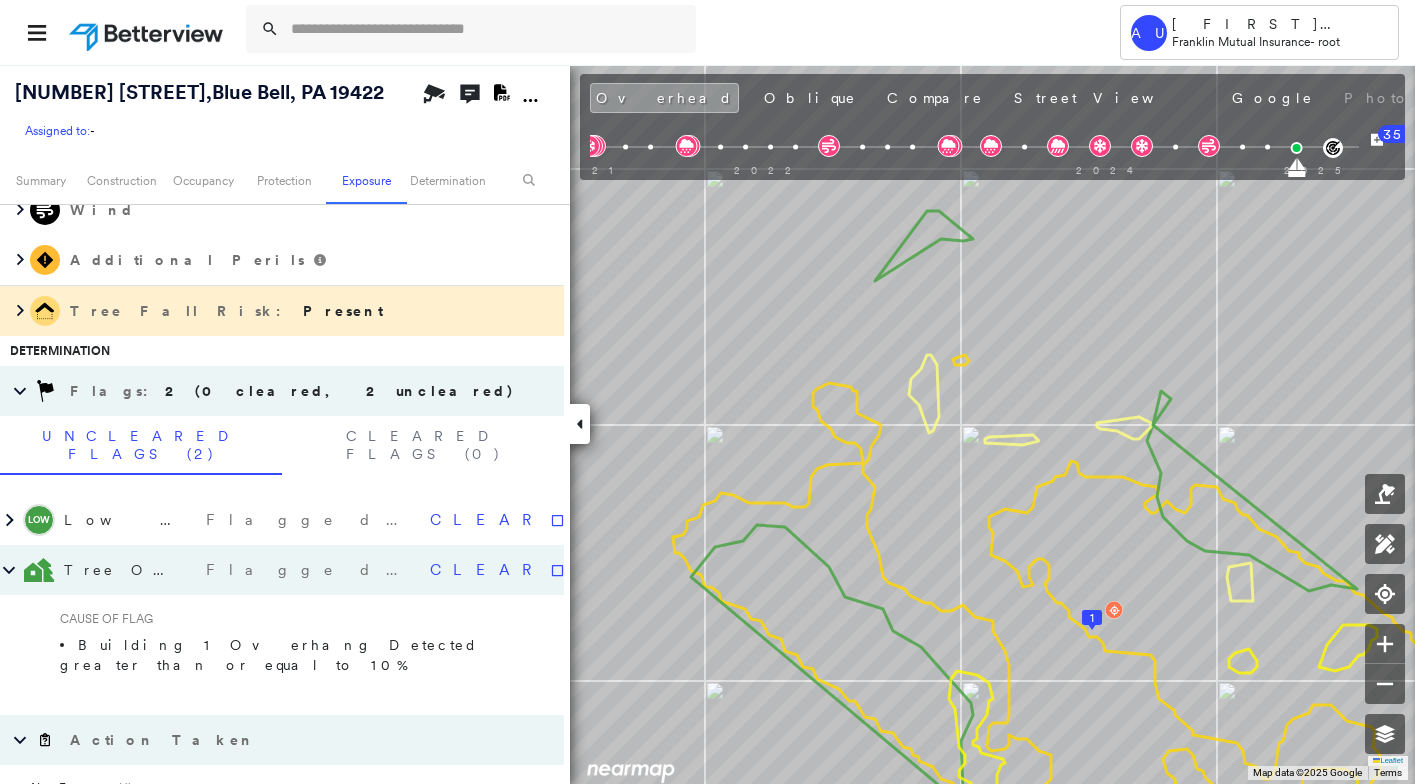click on "Tree Fall Risk:  Present" at bounding box center (226, 311) 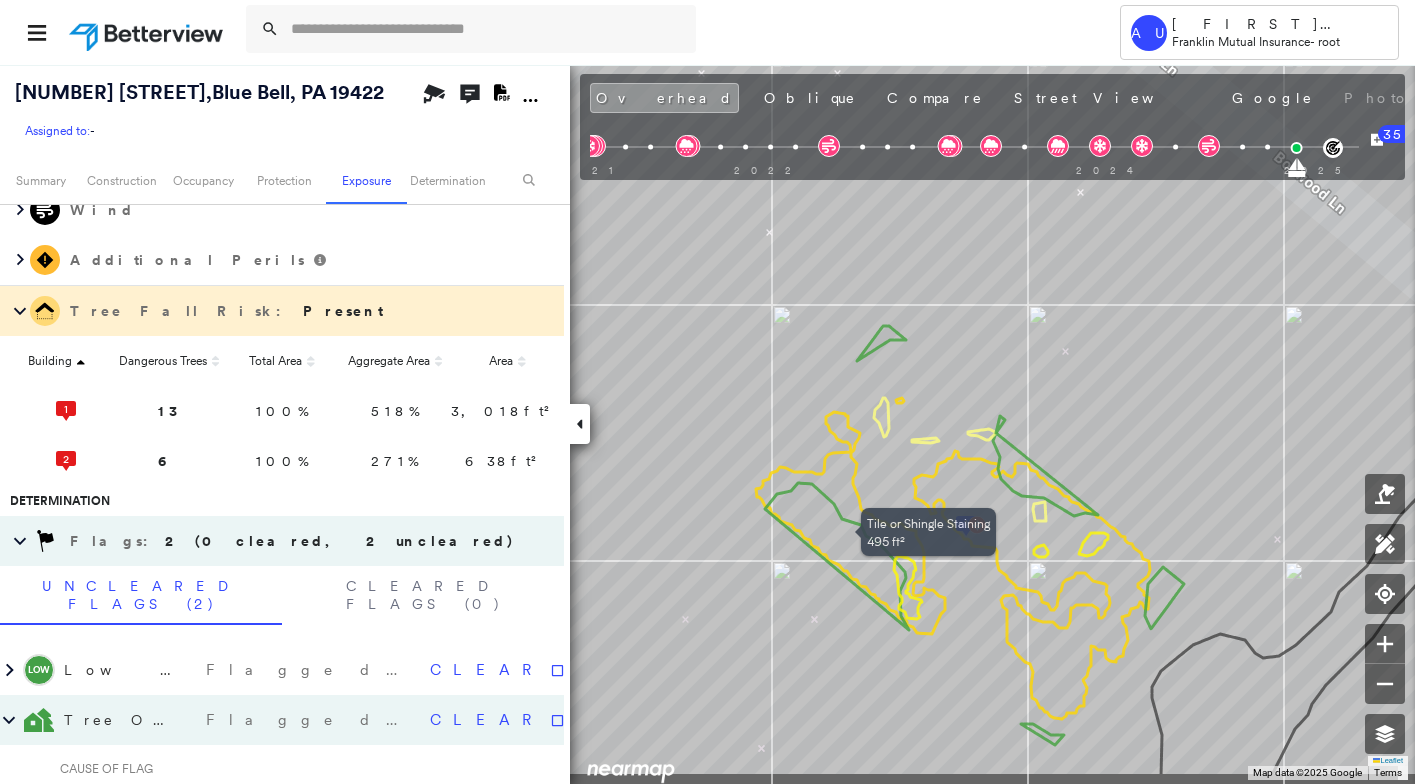 drag, startPoint x: 943, startPoint y: 613, endPoint x: 864, endPoint y: 502, distance: 136.24243 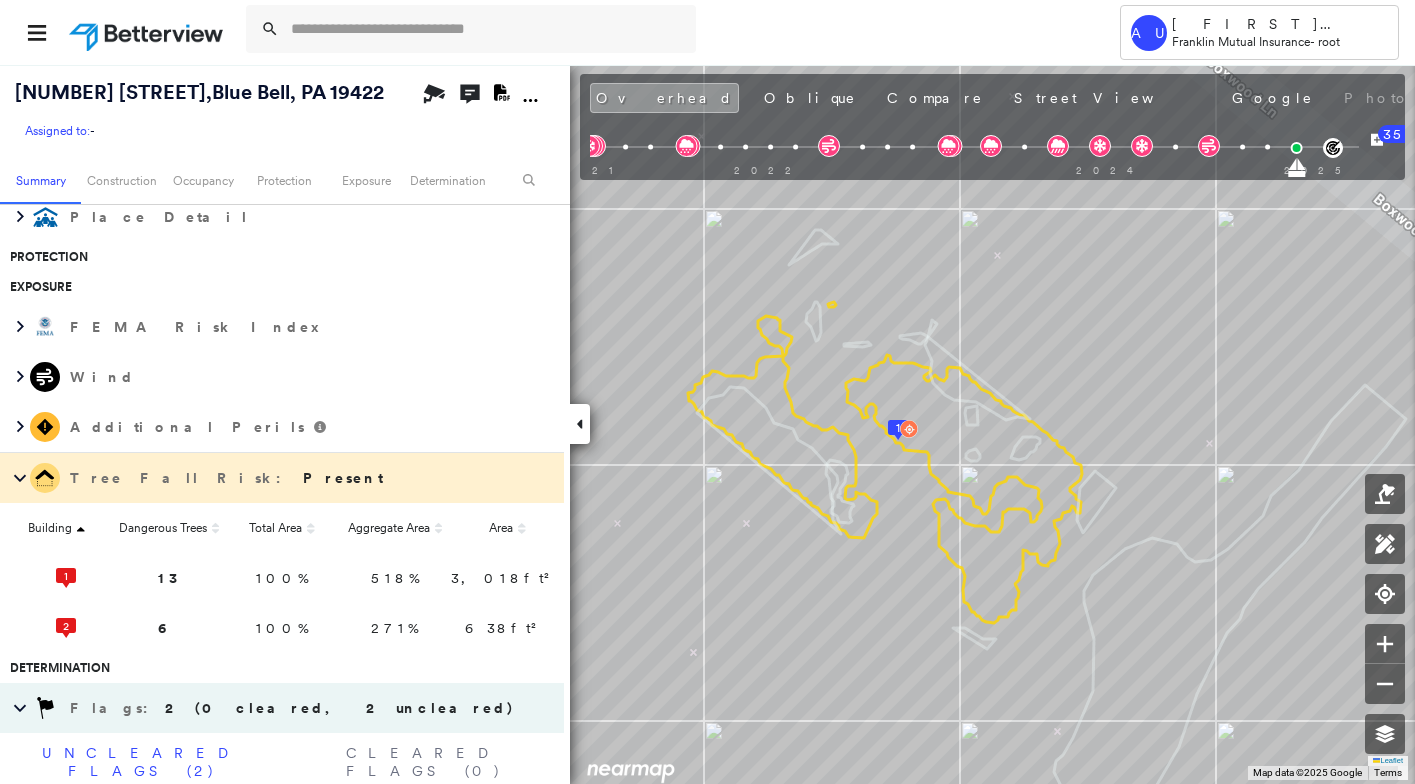 scroll, scrollTop: 998, scrollLeft: 0, axis: vertical 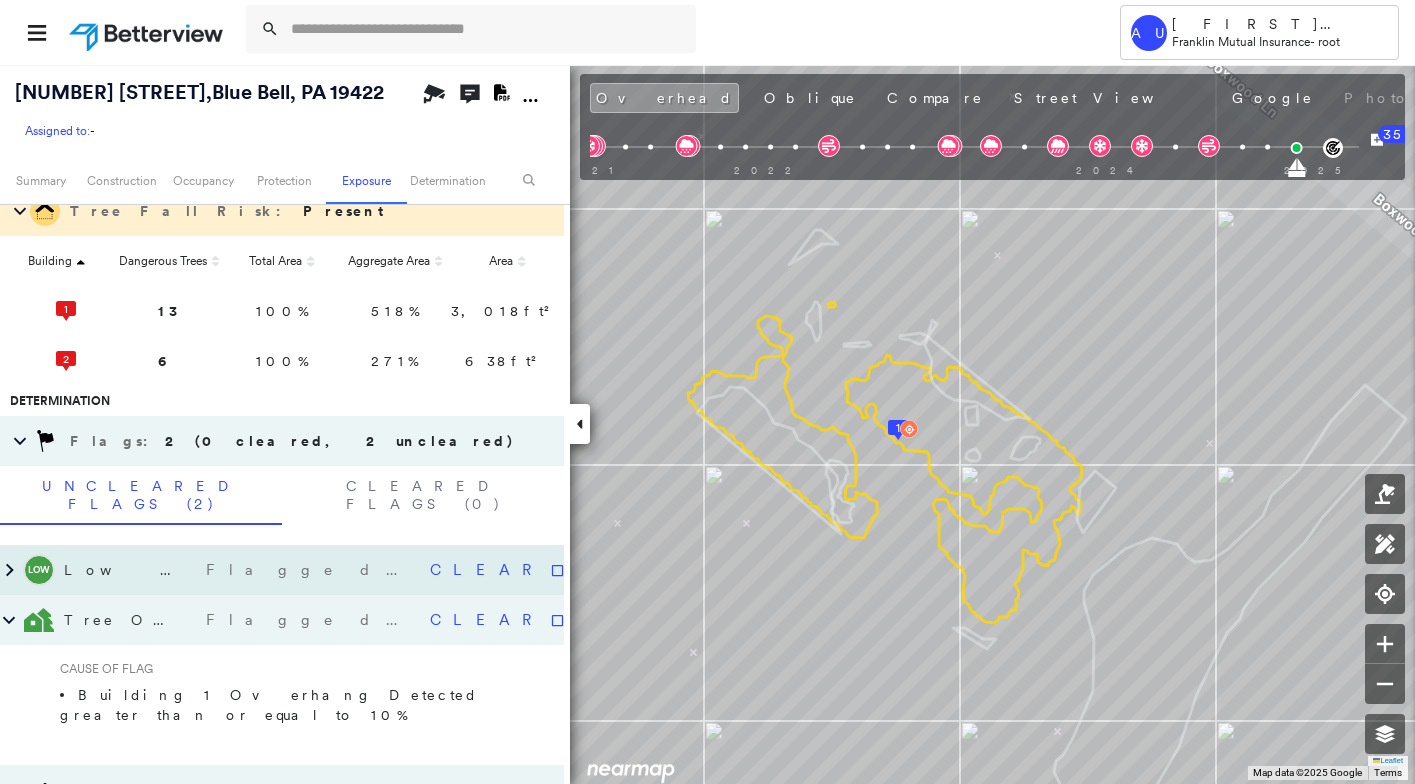 click on "Flagged [DATE]" at bounding box center (310, 570) 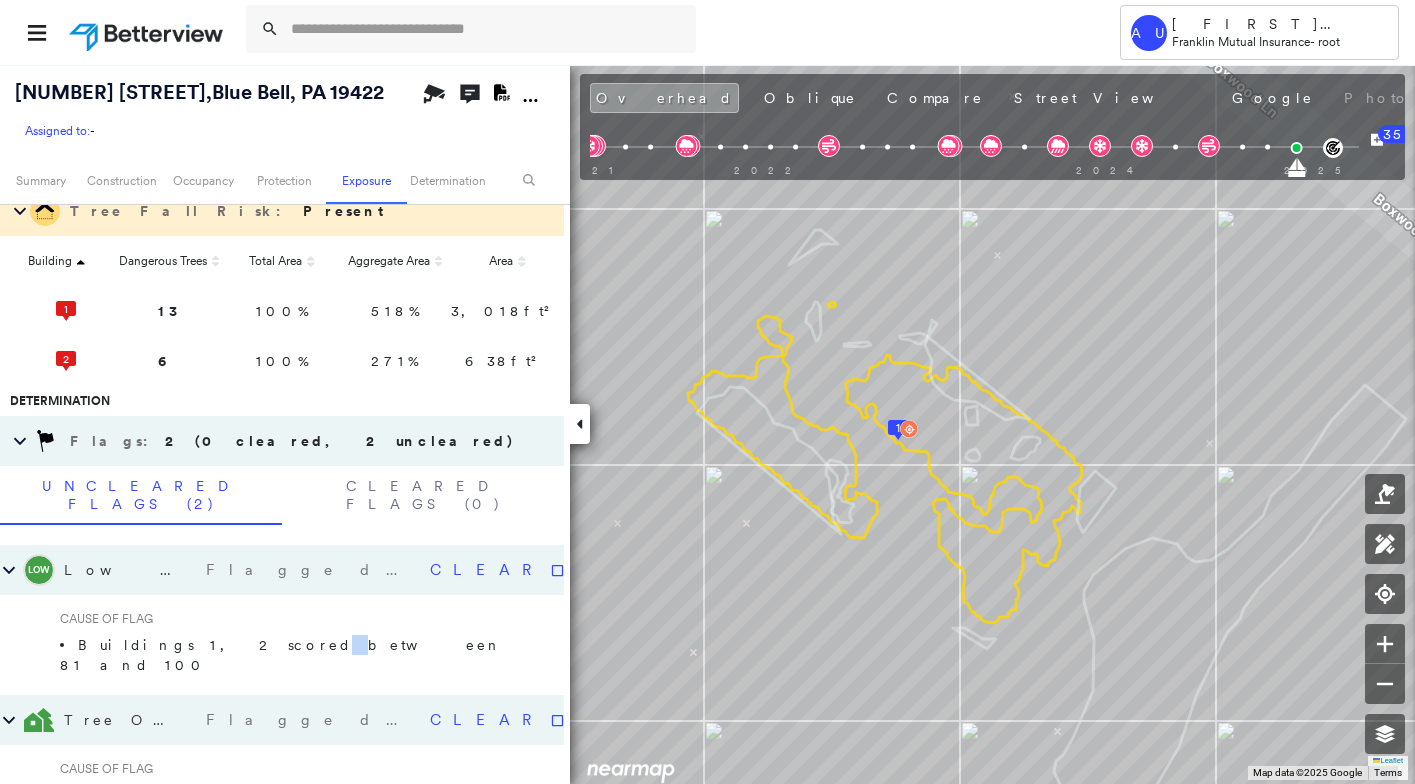 click on "CAUSE OF FLAG Buildings 1, 2 scored between 81 and 100" at bounding box center (282, 645) 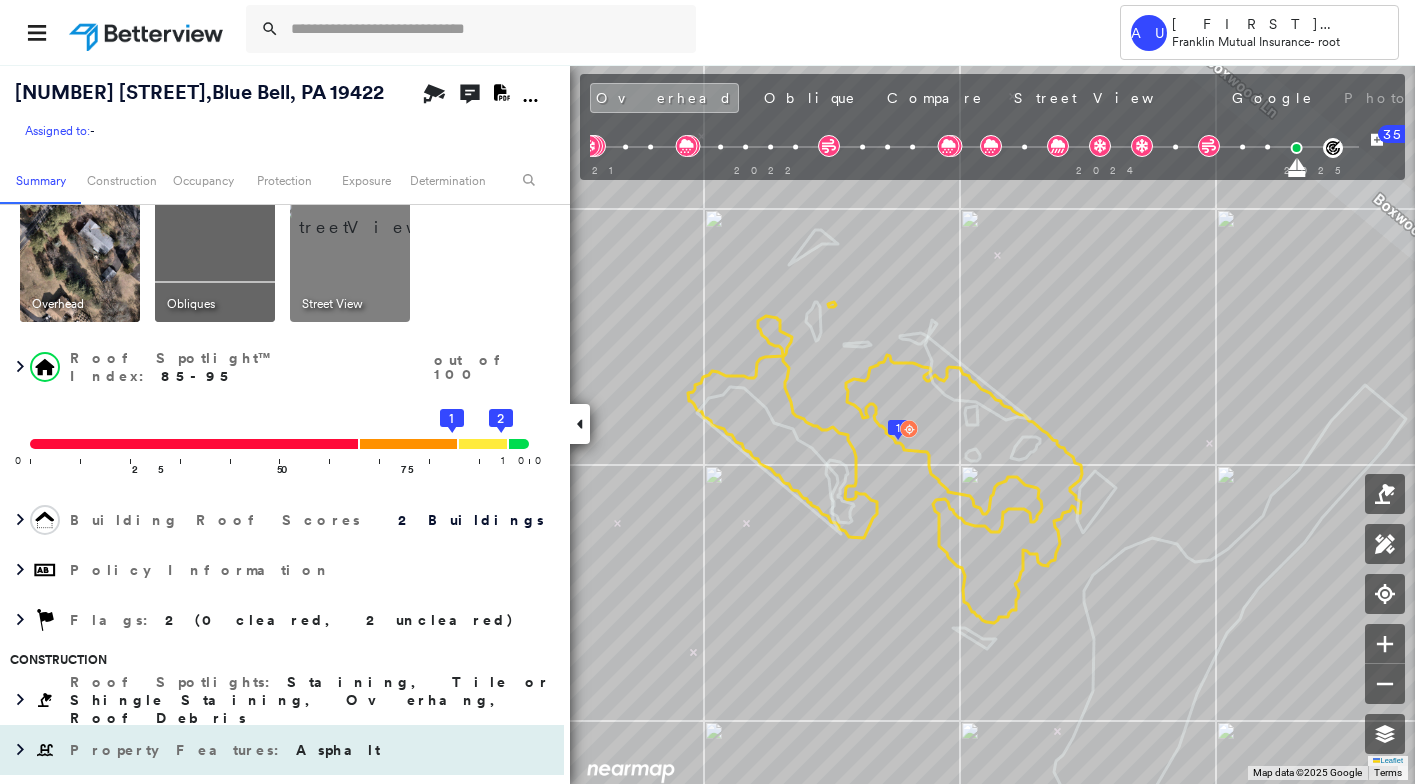 scroll, scrollTop: 0, scrollLeft: 0, axis: both 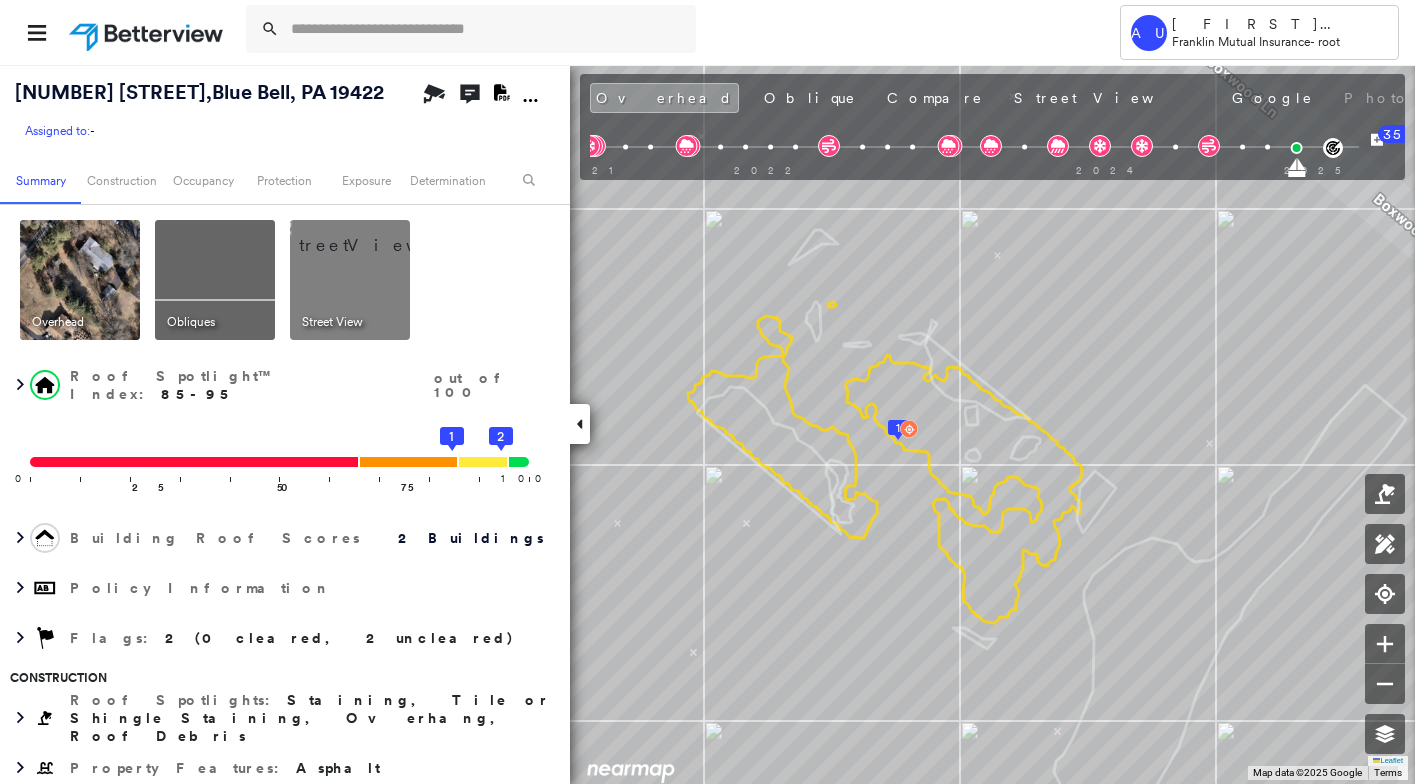 click at bounding box center (374, 235) 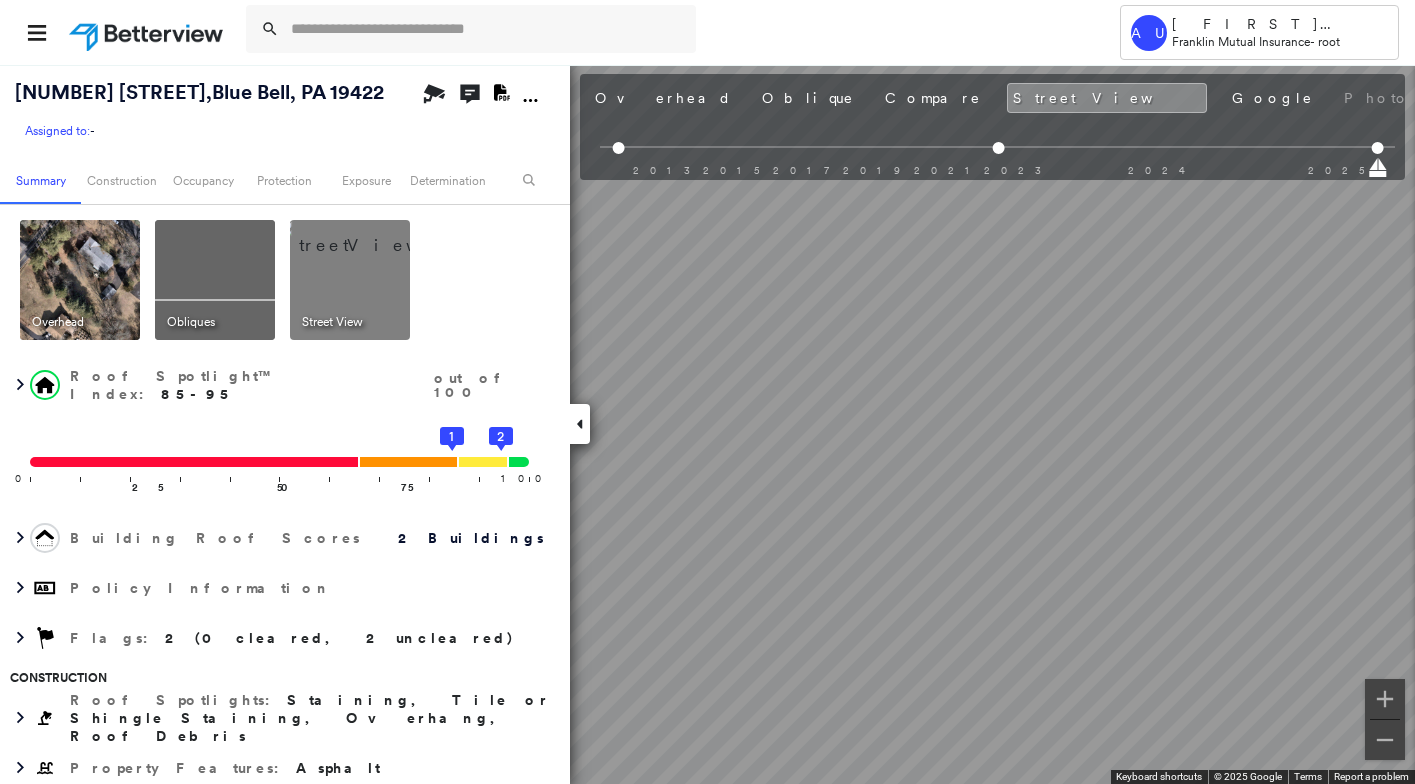 click on "Tower AU [FIRST] [LAST] Franklin Mutual Insurance  -   root [NUMBER] [STREET] ,  [CITY], [STATE] [POSTAL_CODE] Assigned to:  - Assigned to:  - Assigned to:  - Open Comments Download PDF Report Summary Construction Occupancy Protection Exposure Determination Overhead Obliques Street View Roof Spotlight™ Index :  85-95 out of 100 0 100 25 50 75 2 1 Building Roof Scores 2 Buildings Policy Information Flags :  2 (0 cleared, 2 uncleared) Construction Roof Spotlights :  Staining, Tile or Shingle Staining, Overhang, Roof Debris Property Features :  Asphalt Roof Size & Shape :  2 buildings  BuildZoom - Building Permit Data and Analysis Occupancy Place Detail Protection Exposure FEMA Risk Index Wind Additional Perils Tree Fall Risk:  Present   Building Dangerous Trees Total Area Aggregate Area Area 1 13 100 % 518 % 3,018ft² 2 6 100 % 271 % 638ft² Determination Flags :  2 (0 cleared, 2 uncleared) Uncleared Flags (2) Cleared Flags  (0) LOW Low Priority Flagged 06/17/25 Clear CAUSE OF FLAG Buildings 1, 2 scored between 81 and 100" at bounding box center (707, 392) 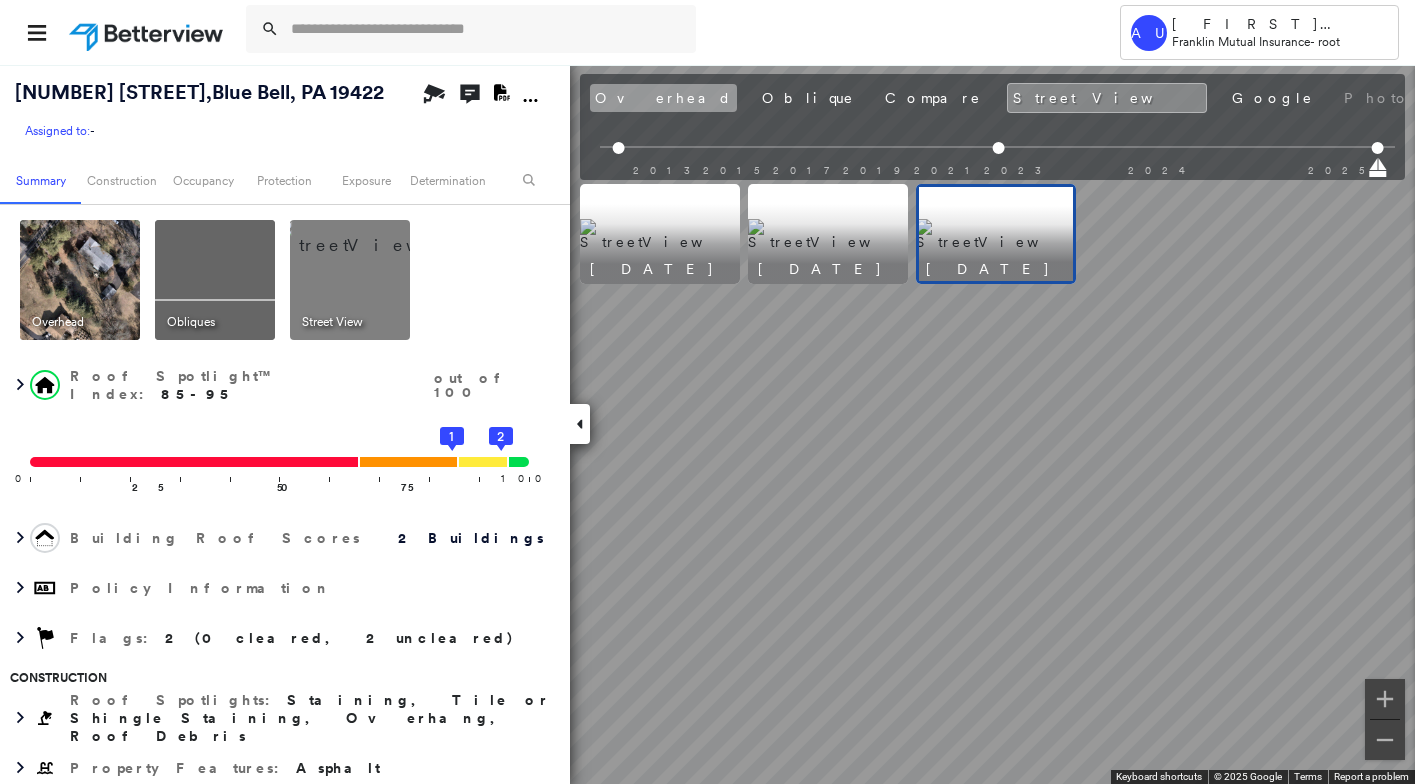 click on "Overhead" at bounding box center [663, 98] 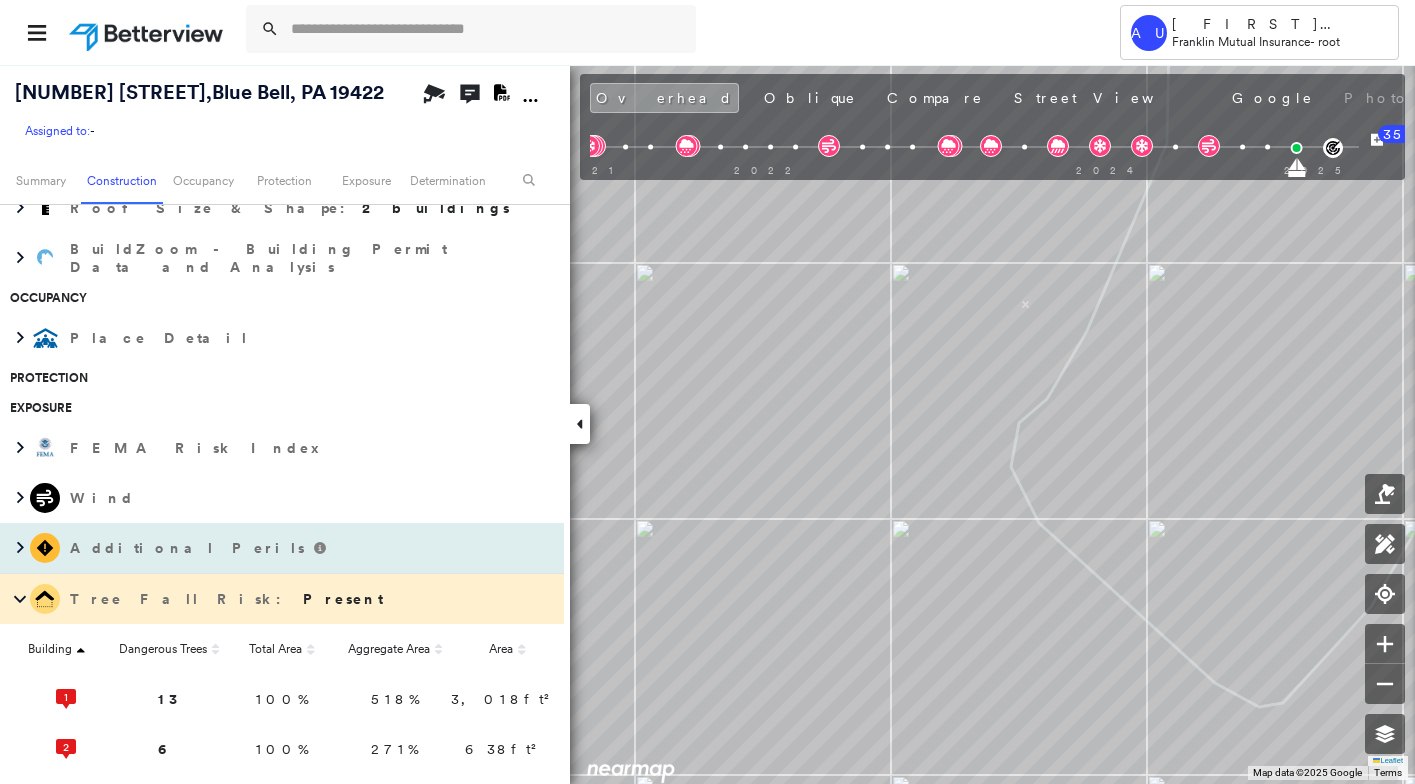 scroll, scrollTop: 600, scrollLeft: 0, axis: vertical 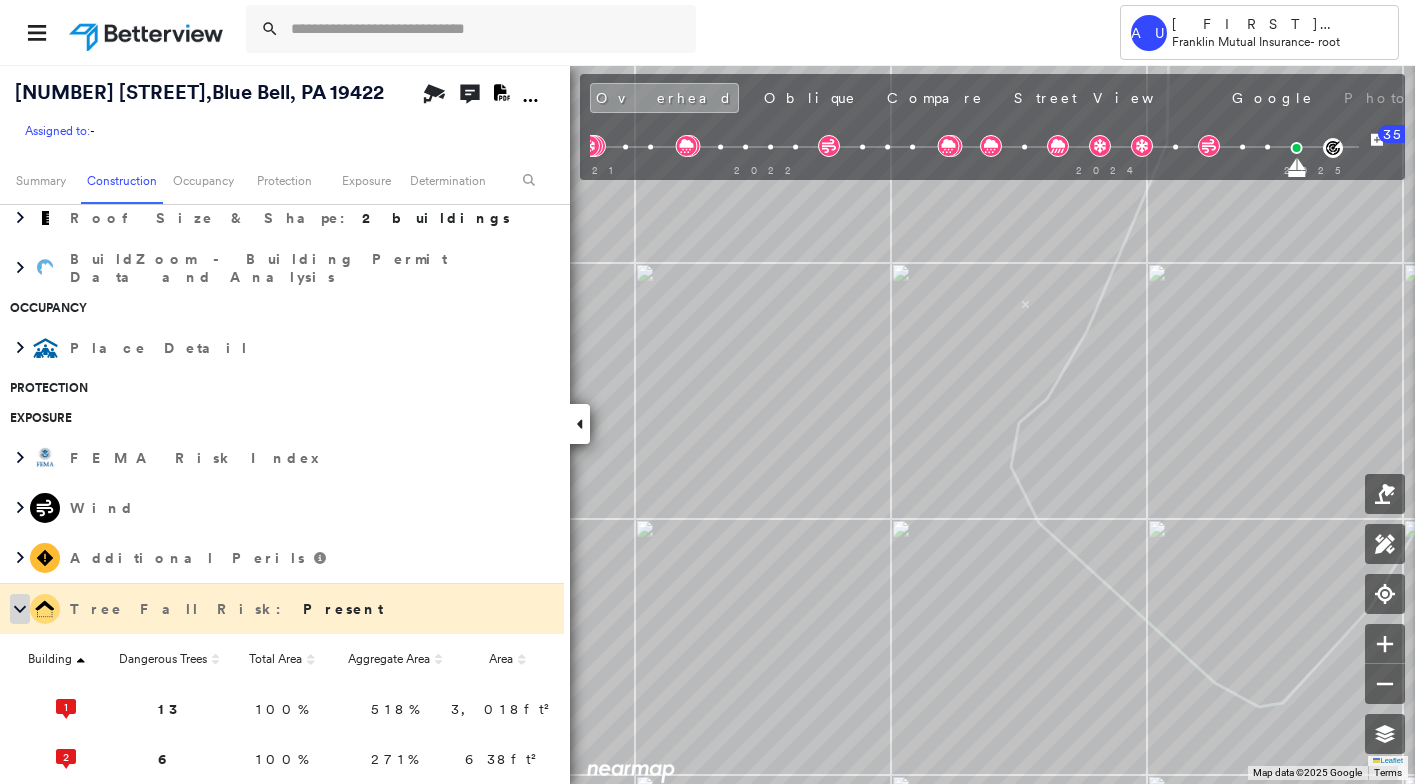 click 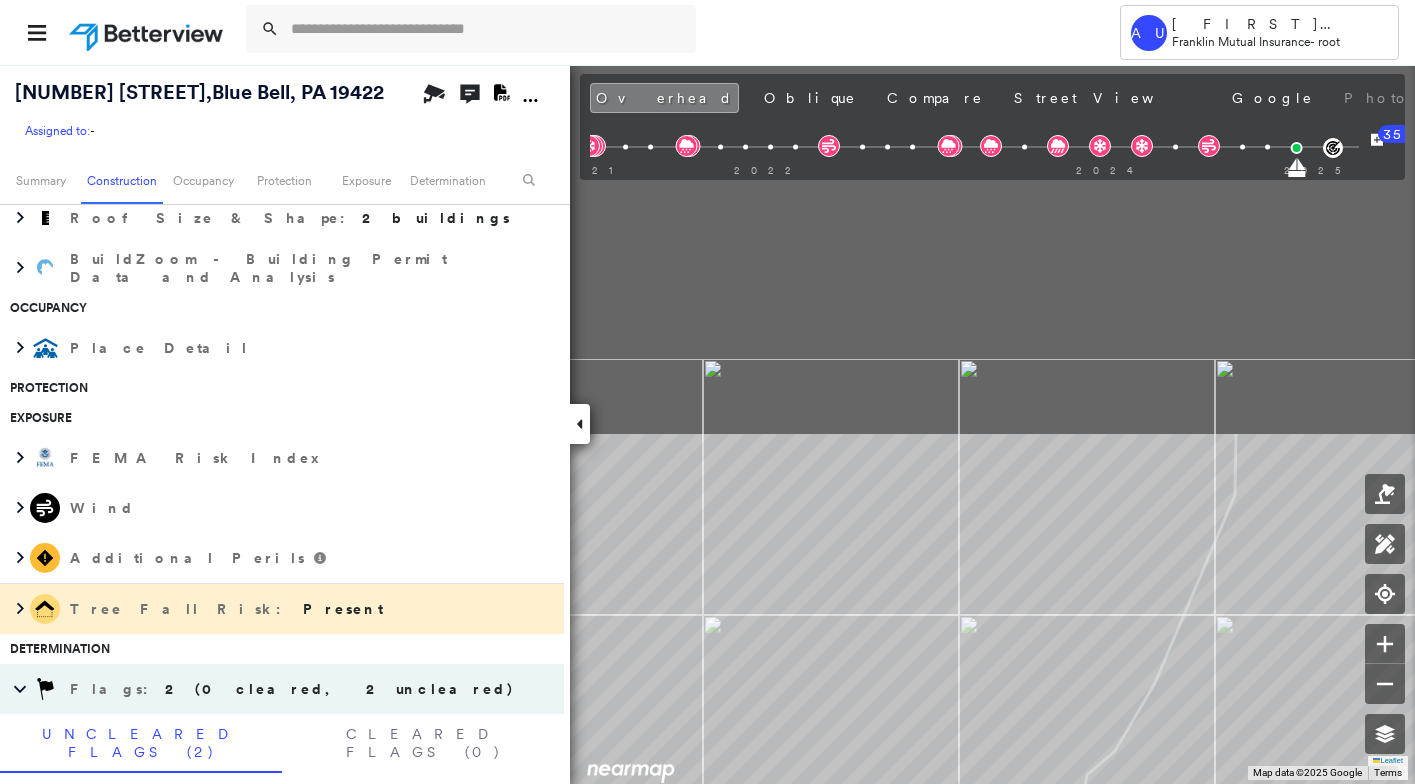click on "Tower AU [FIRST] [LAST] Franklin Mutual Insurance  -   root [NUMBER] [STREET] ,  [CITY], [STATE] [POSTAL_CODE] Assigned to:  - Assigned to:  - Assigned to:  - Open Comments Download PDF Report Summary Construction Occupancy Protection Exposure Determination Overhead Obliques Street View Roof Spotlight™ Index :  85-95 out of 100 0 100 25 50 75 2 1 Building Roof Scores 2 Buildings Policy Information Flags :  2 (0 cleared, 2 uncleared) Construction Roof Spotlights :  Staining, Tile or Shingle Staining, Overhang, Roof Debris Property Features :  Asphalt Roof Size & Shape :  2 buildings  BuildZoom - Building Permit Data and Analysis Occupancy Place Detail Protection Exposure FEMA Risk Index Wind Additional Perils Tree Fall Risk:  Present   Determination Flags :  2 (0 cleared, 2 uncleared) Uncleared Flags (2) Cleared Flags  (0) LOW Low Priority Flagged 06/17/25 Clear CAUSE OF FLAG Buildings 1, 2 scored between 81 and 100 Tree Overhang Flagged 06/17/25 Clear CAUSE OF FLAG Action Taken New Entry History Quote/New Business Save" at bounding box center (707, 392) 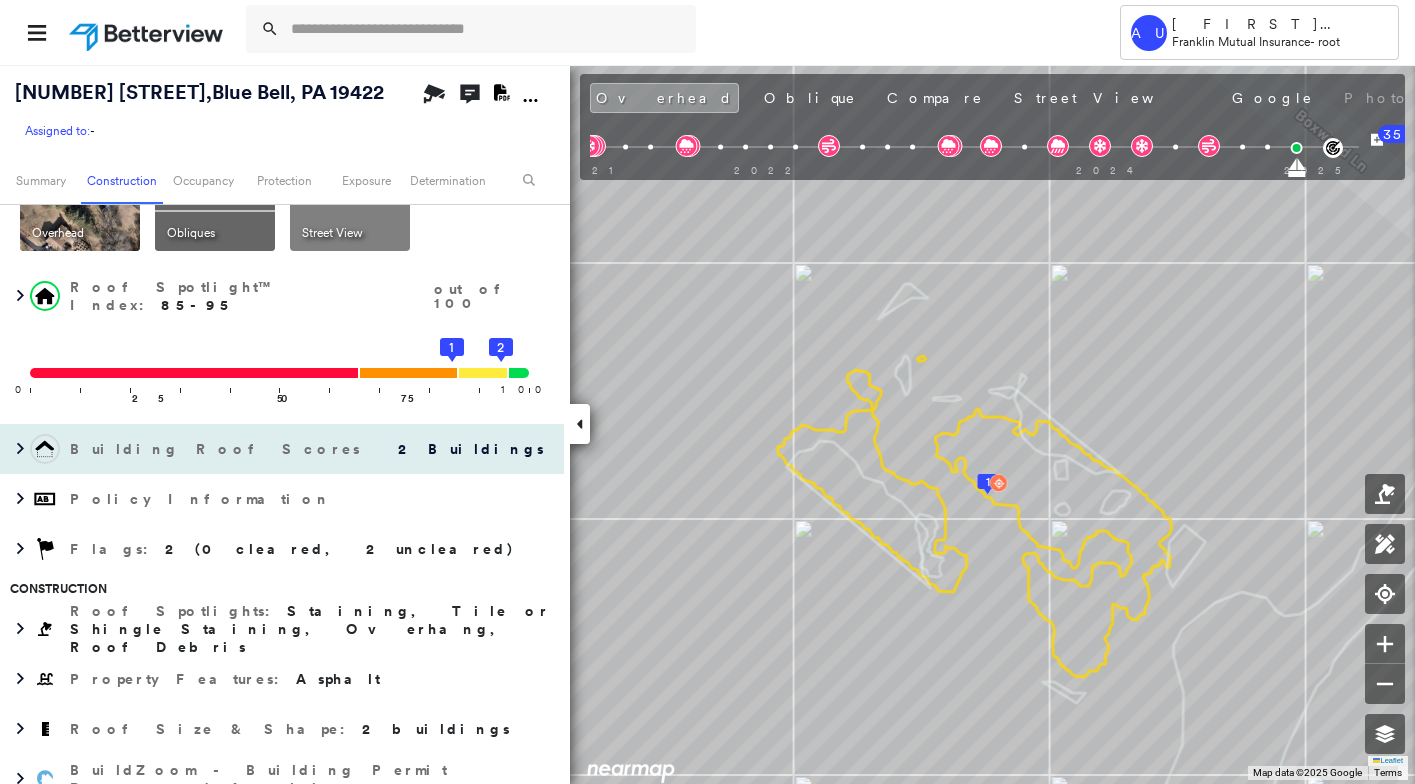 scroll, scrollTop: 0, scrollLeft: 0, axis: both 